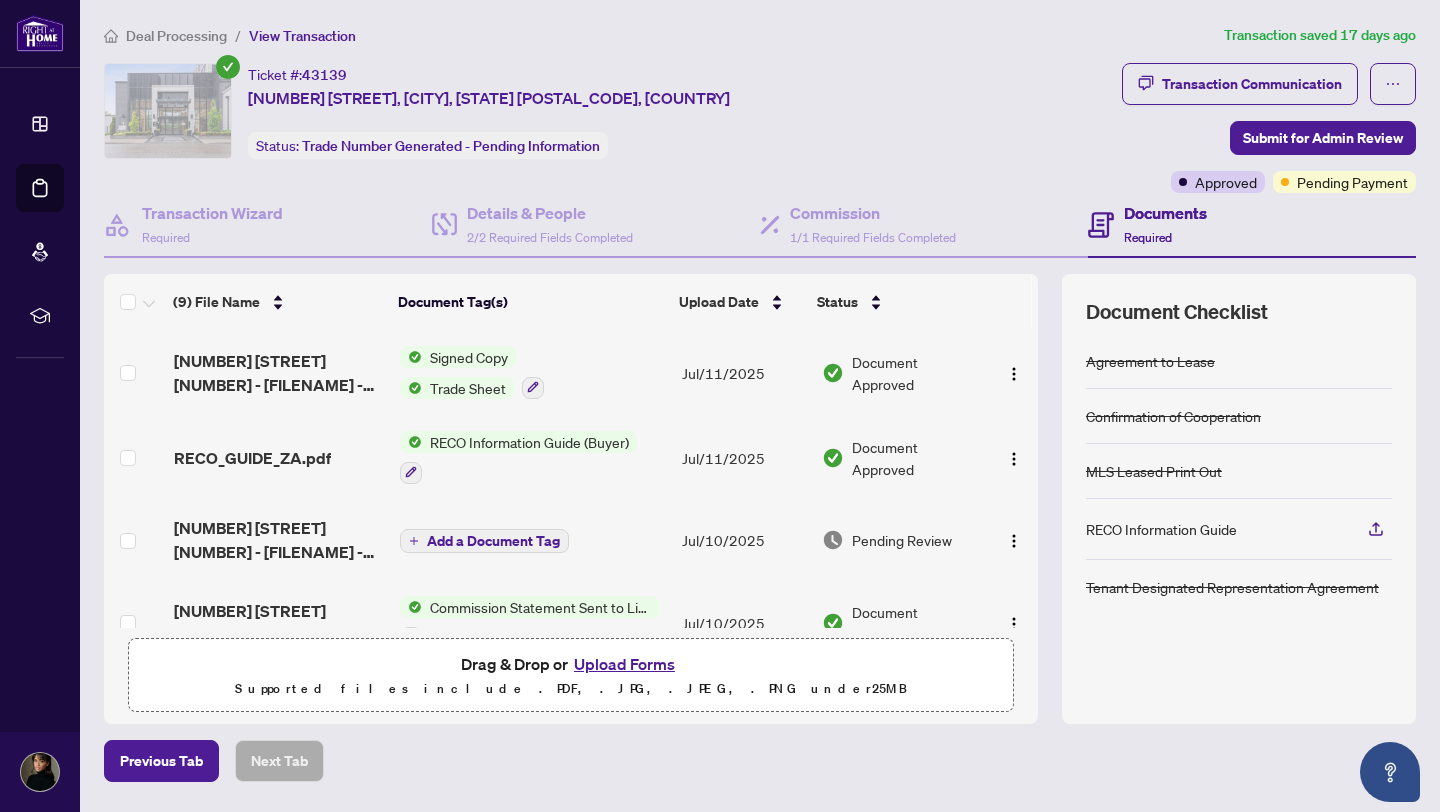 scroll, scrollTop: 0, scrollLeft: 0, axis: both 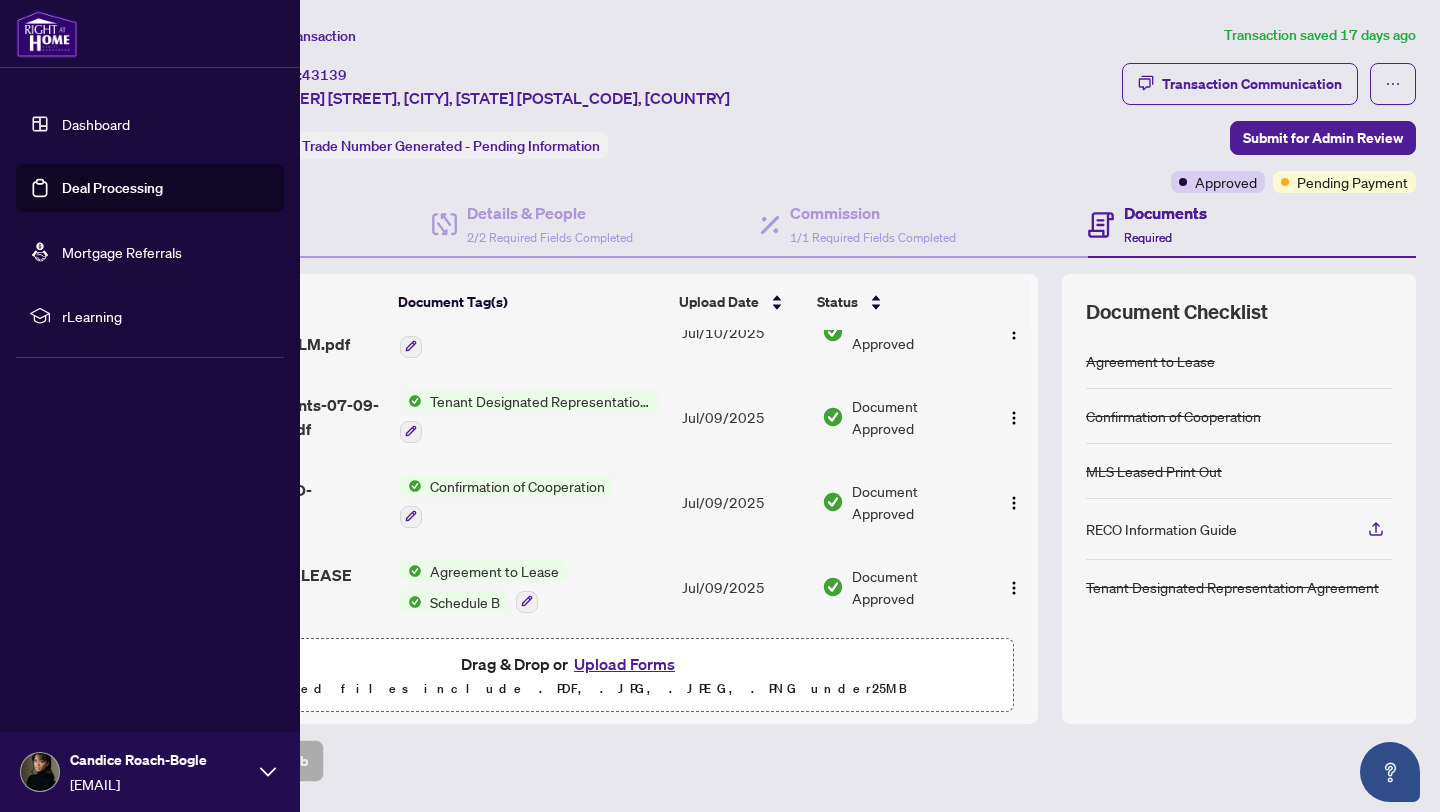 click on "Dashboard" at bounding box center (96, 124) 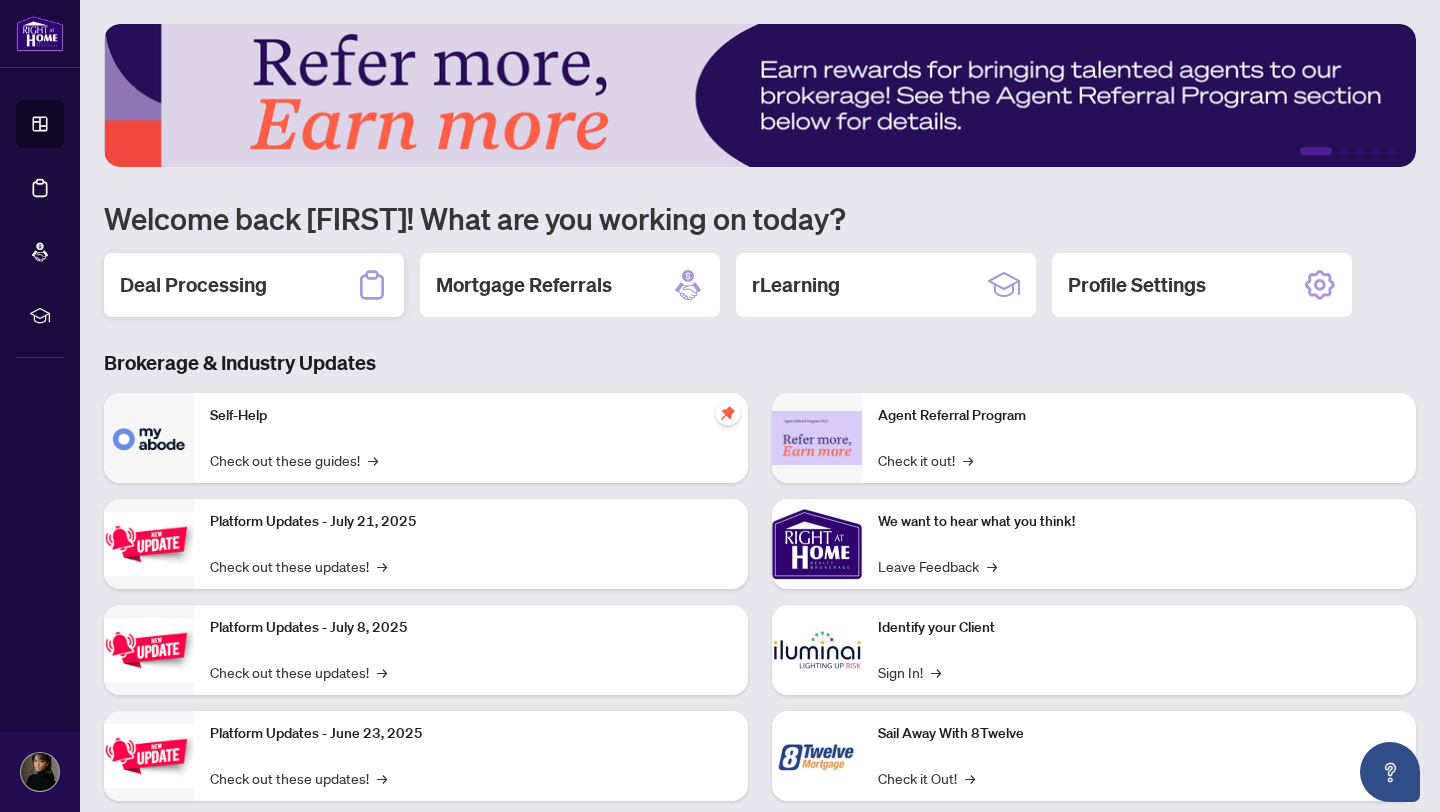 click on "Deal Processing" at bounding box center [254, 285] 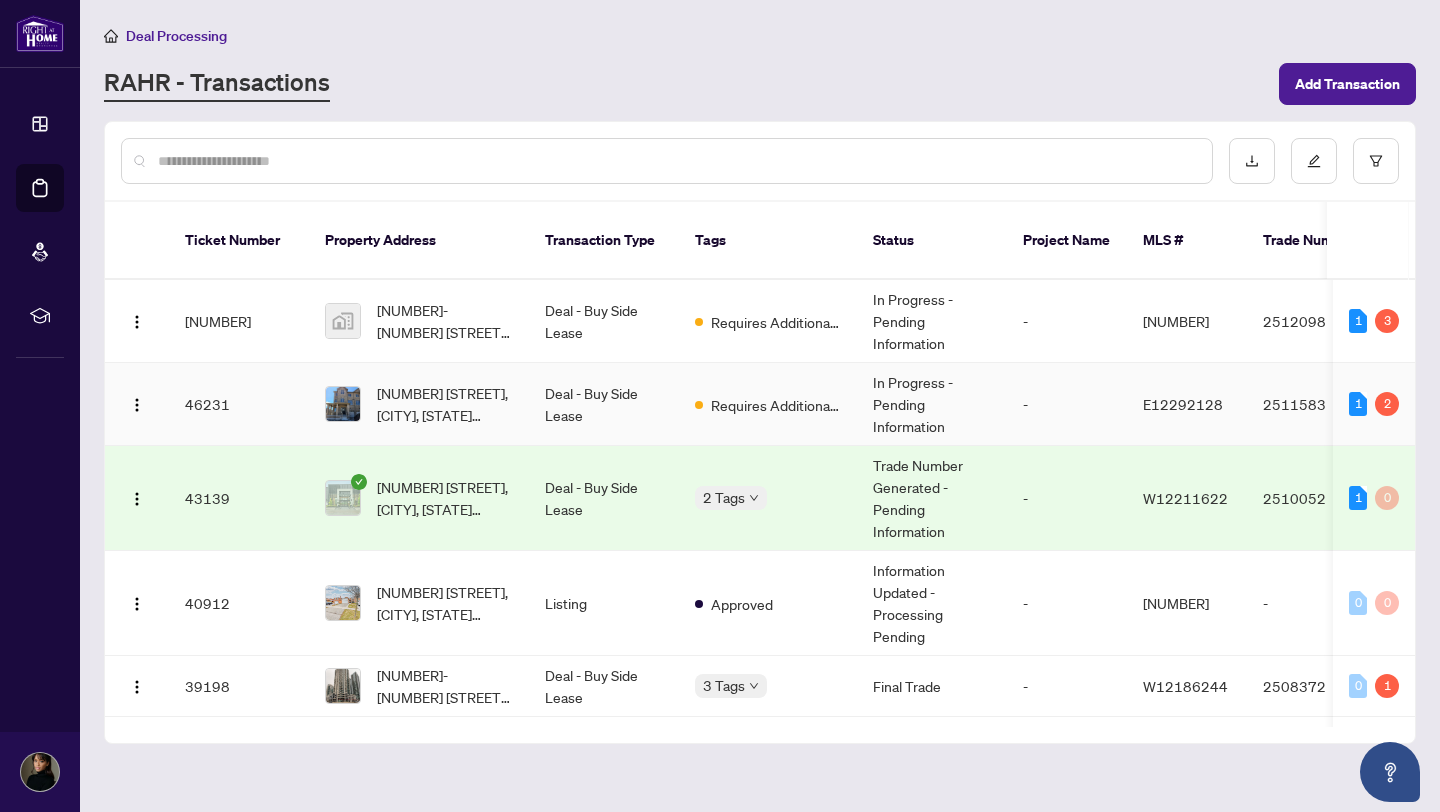 click on "Deal - Buy Side Lease" at bounding box center (604, 404) 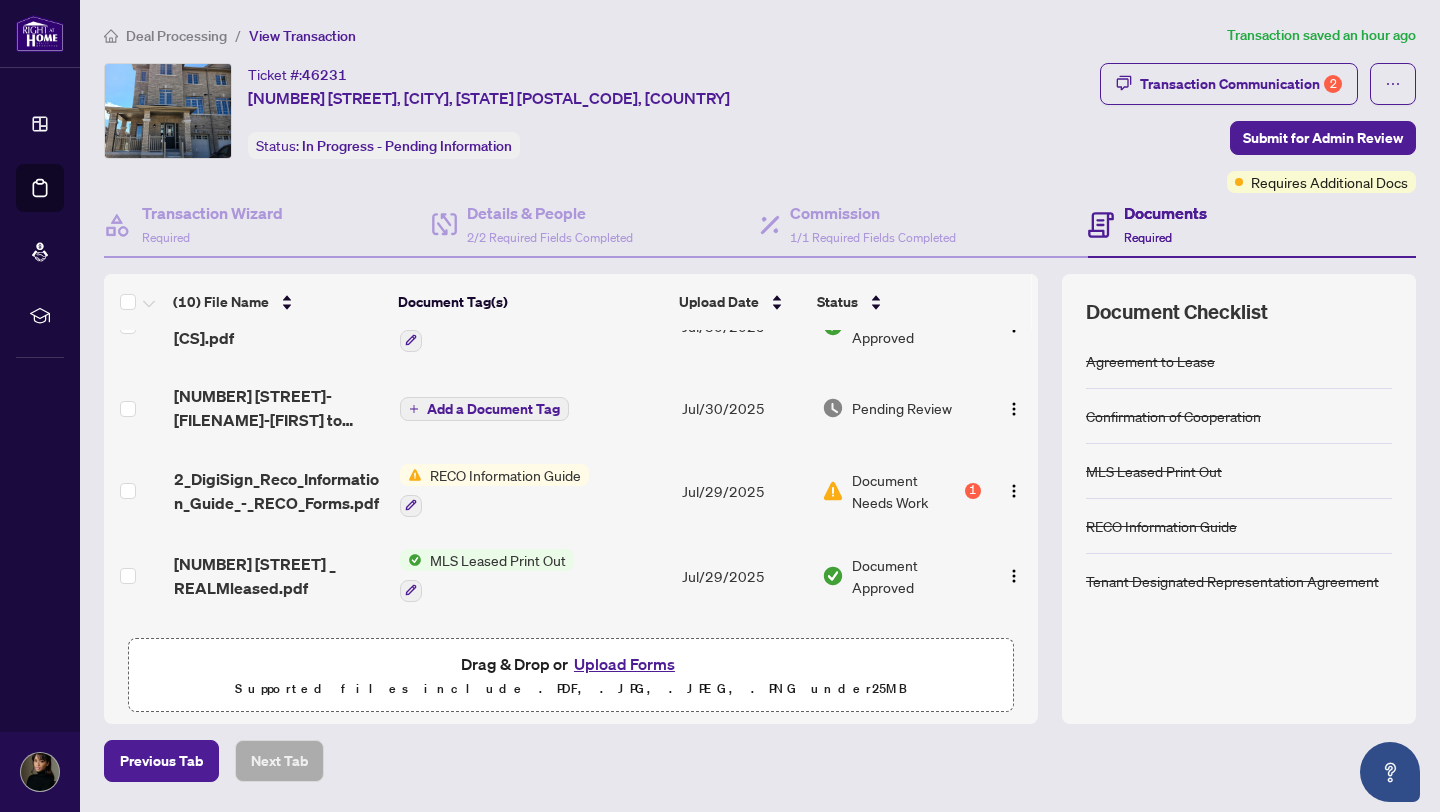 scroll, scrollTop: 384, scrollLeft: 0, axis: vertical 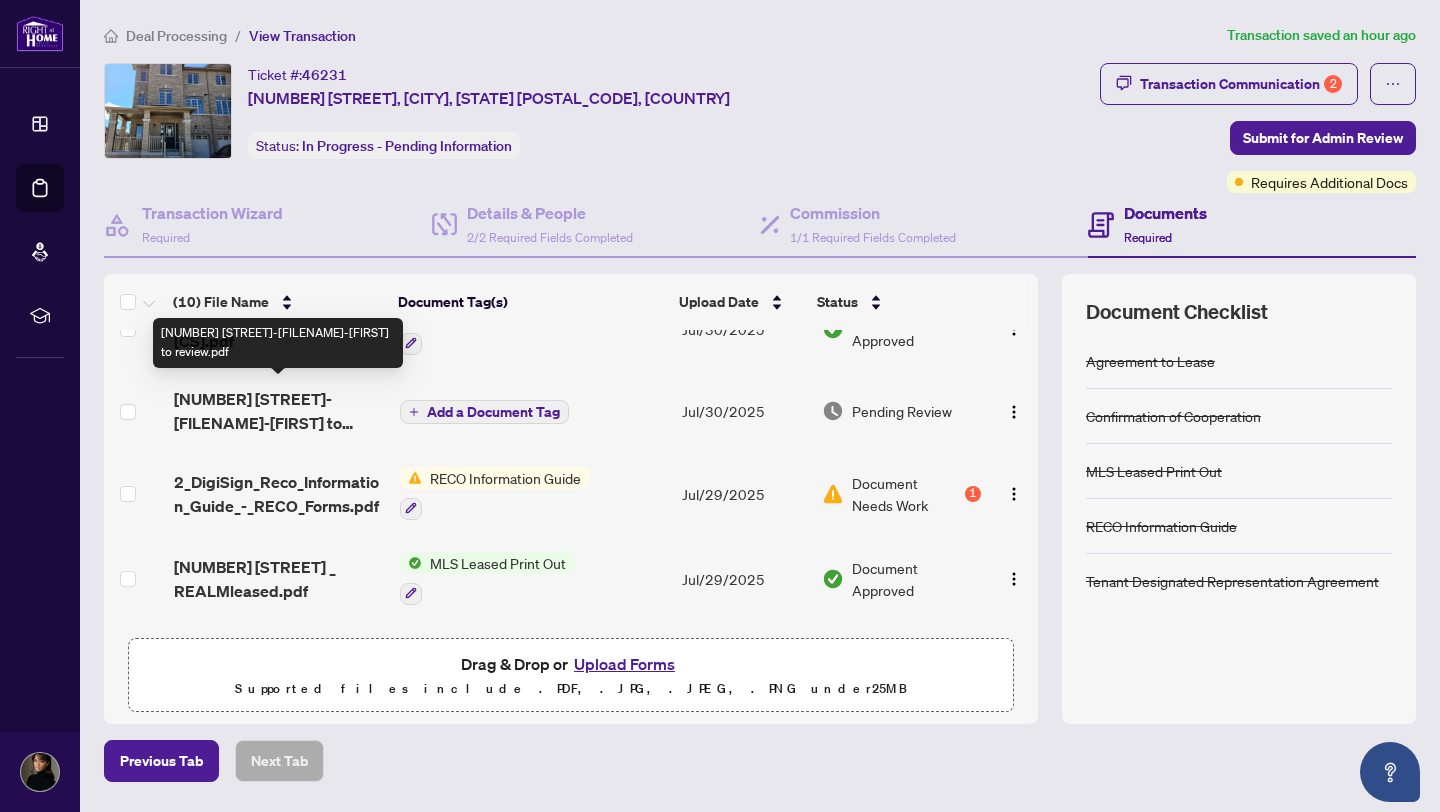 click on "[NUMBER] [STREET]-[FILENAME]-[FIRST] to review.pdf" at bounding box center (279, 411) 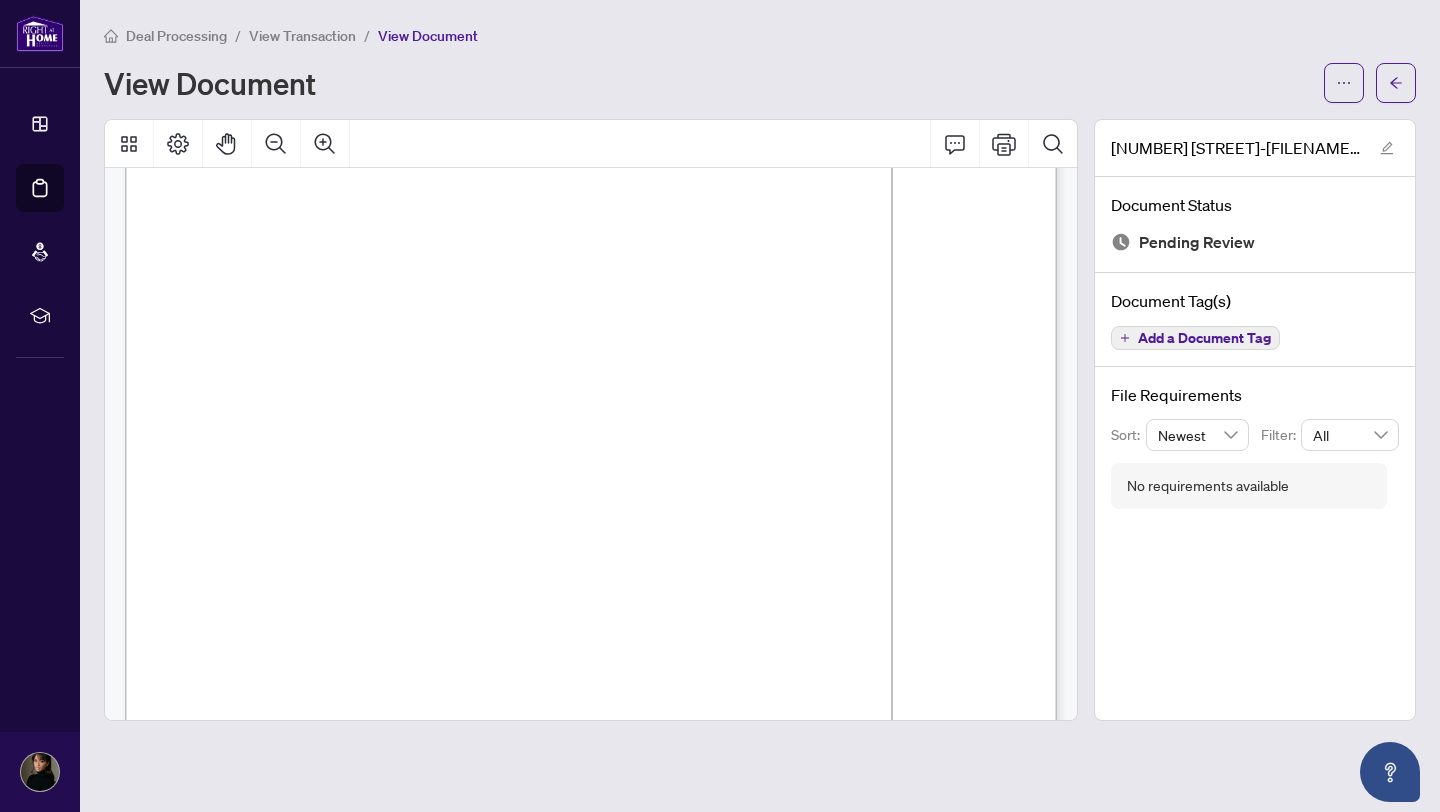 scroll, scrollTop: 0, scrollLeft: 0, axis: both 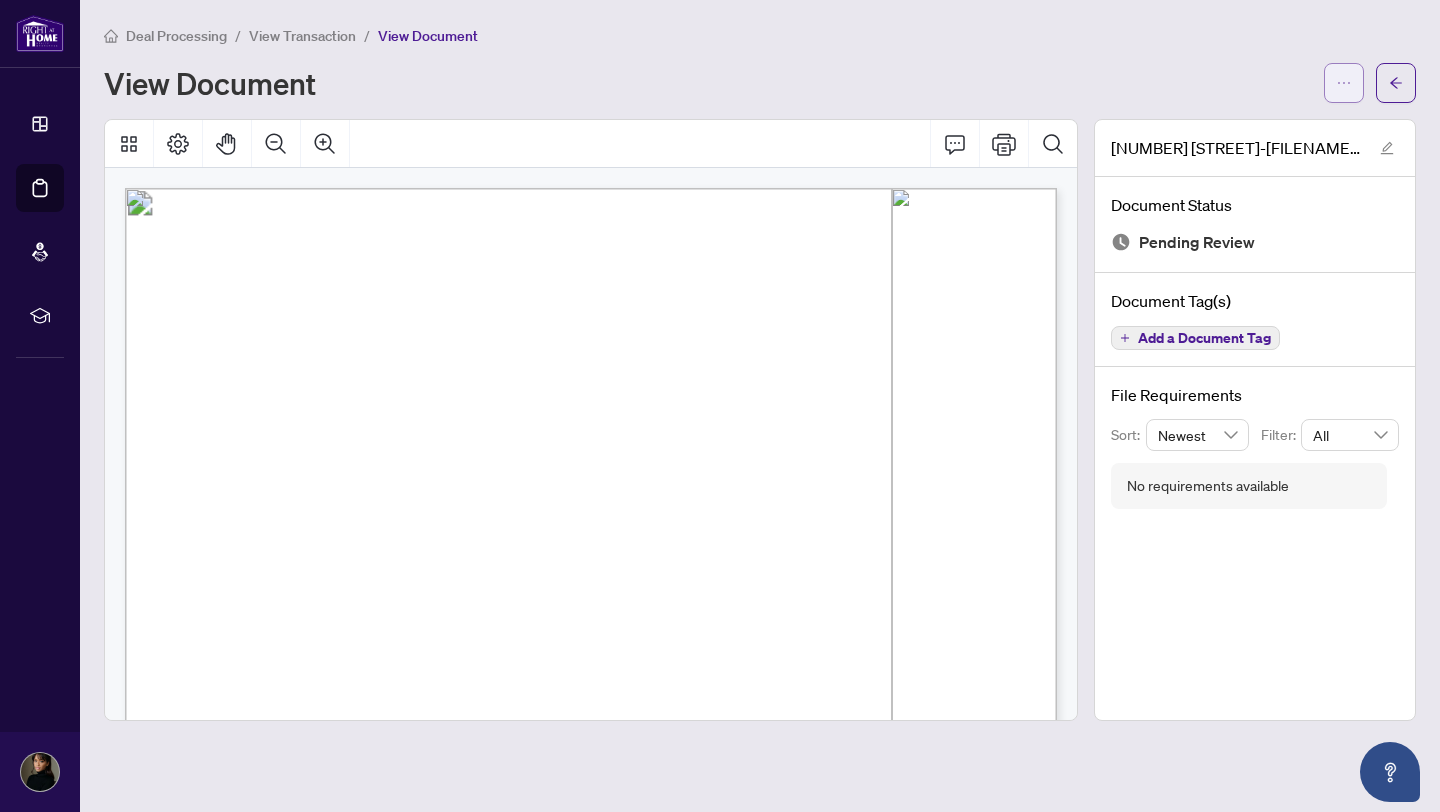 click at bounding box center (1344, 83) 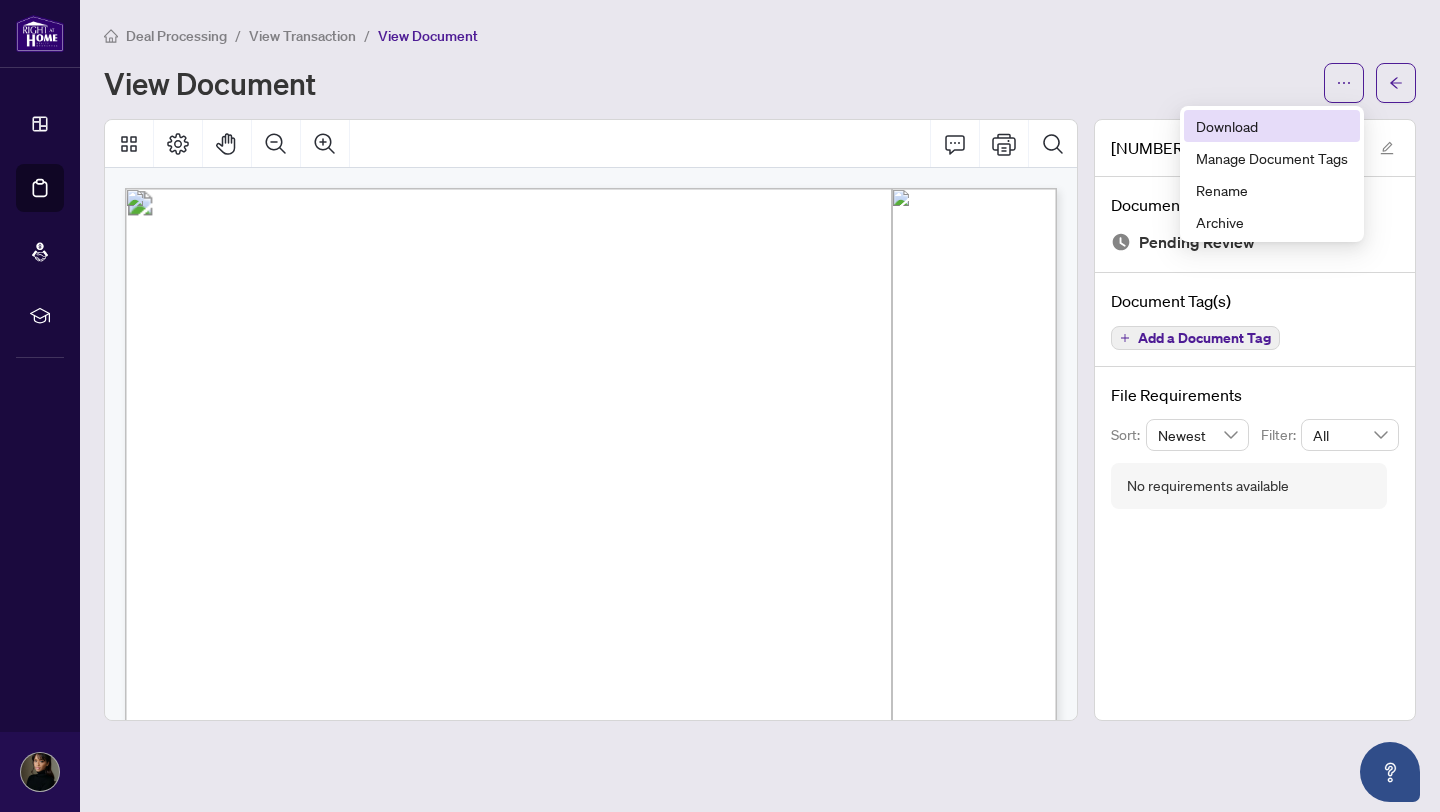 click on "Download" at bounding box center (1272, 126) 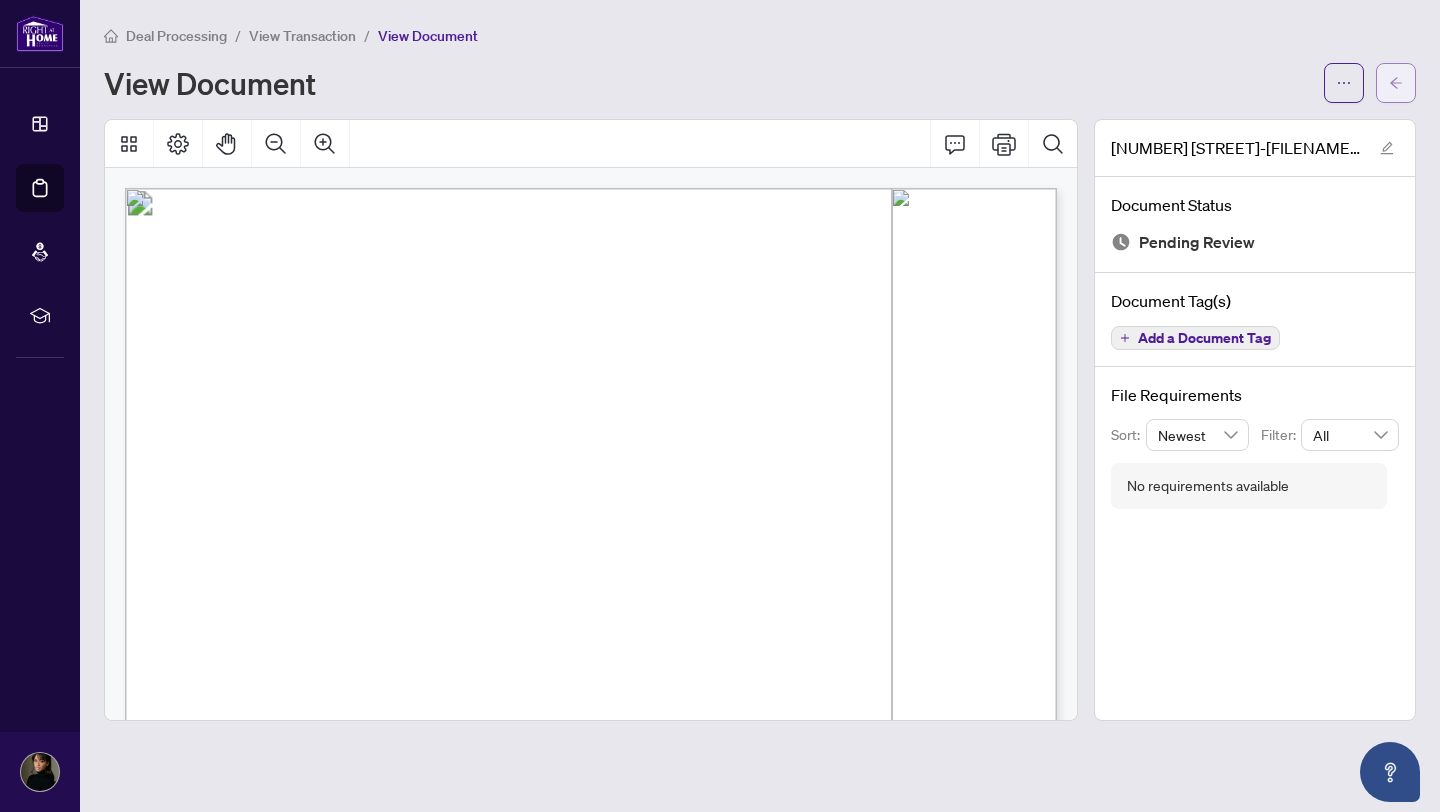 click at bounding box center [1396, 83] 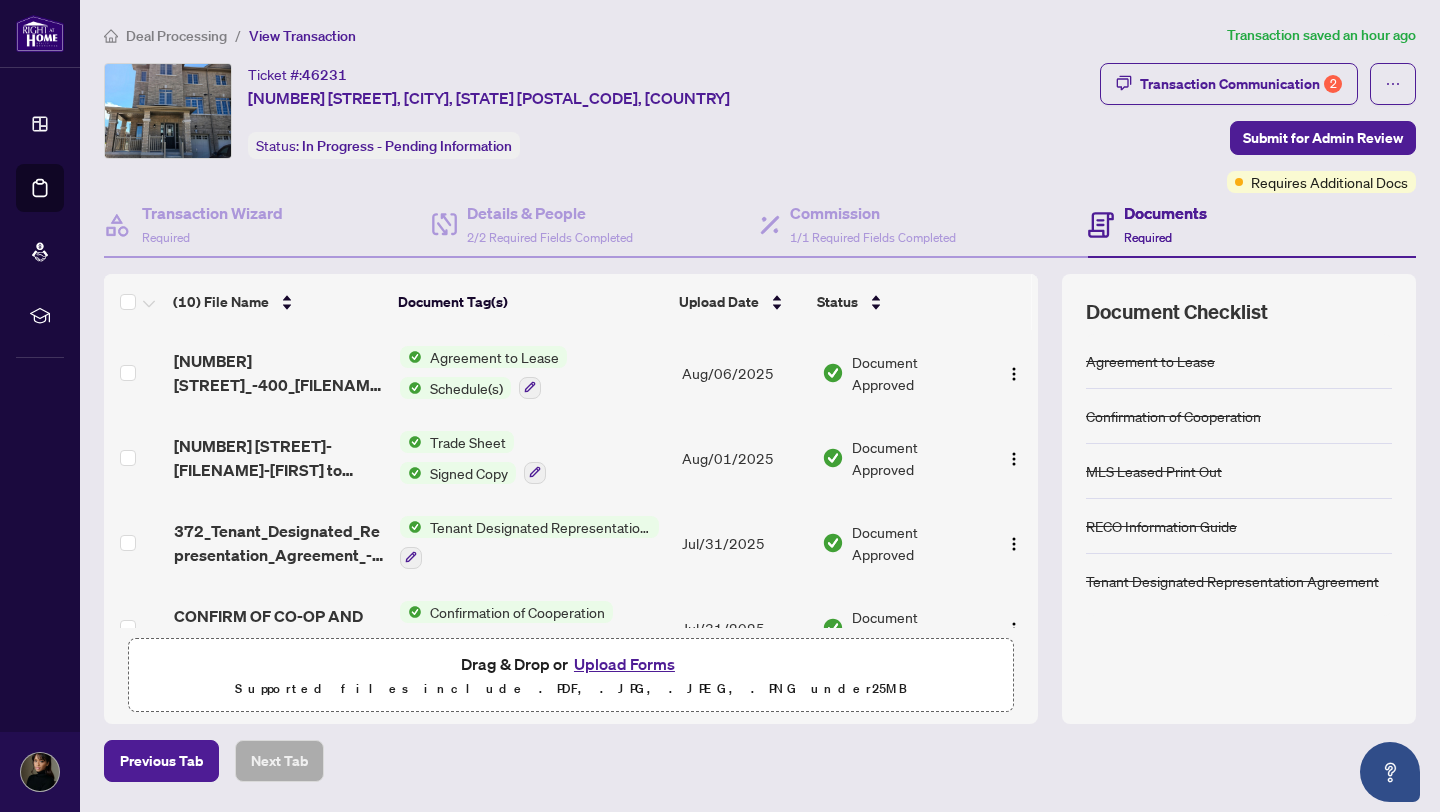 scroll, scrollTop: 6, scrollLeft: 0, axis: vertical 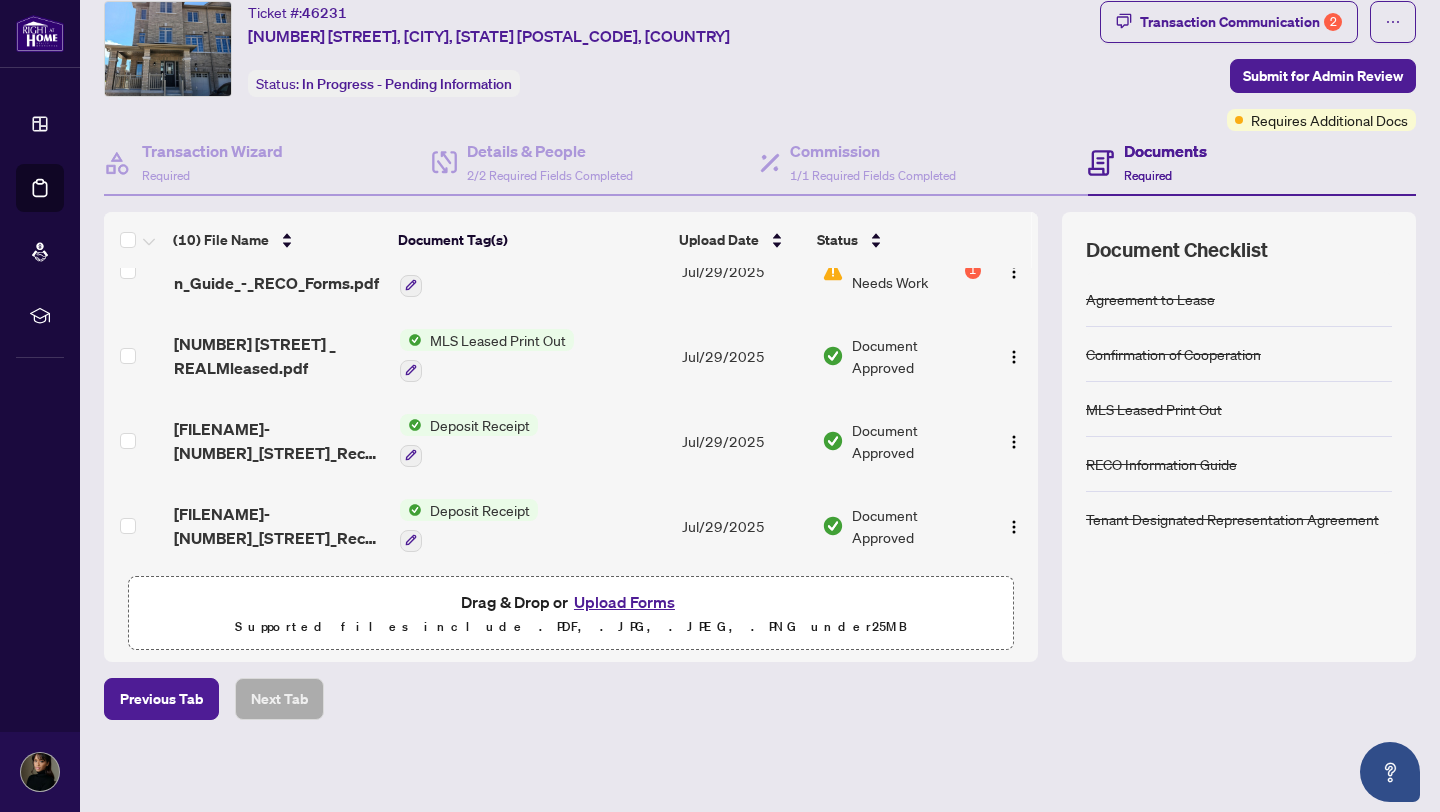 click on "Upload Forms" at bounding box center (624, 602) 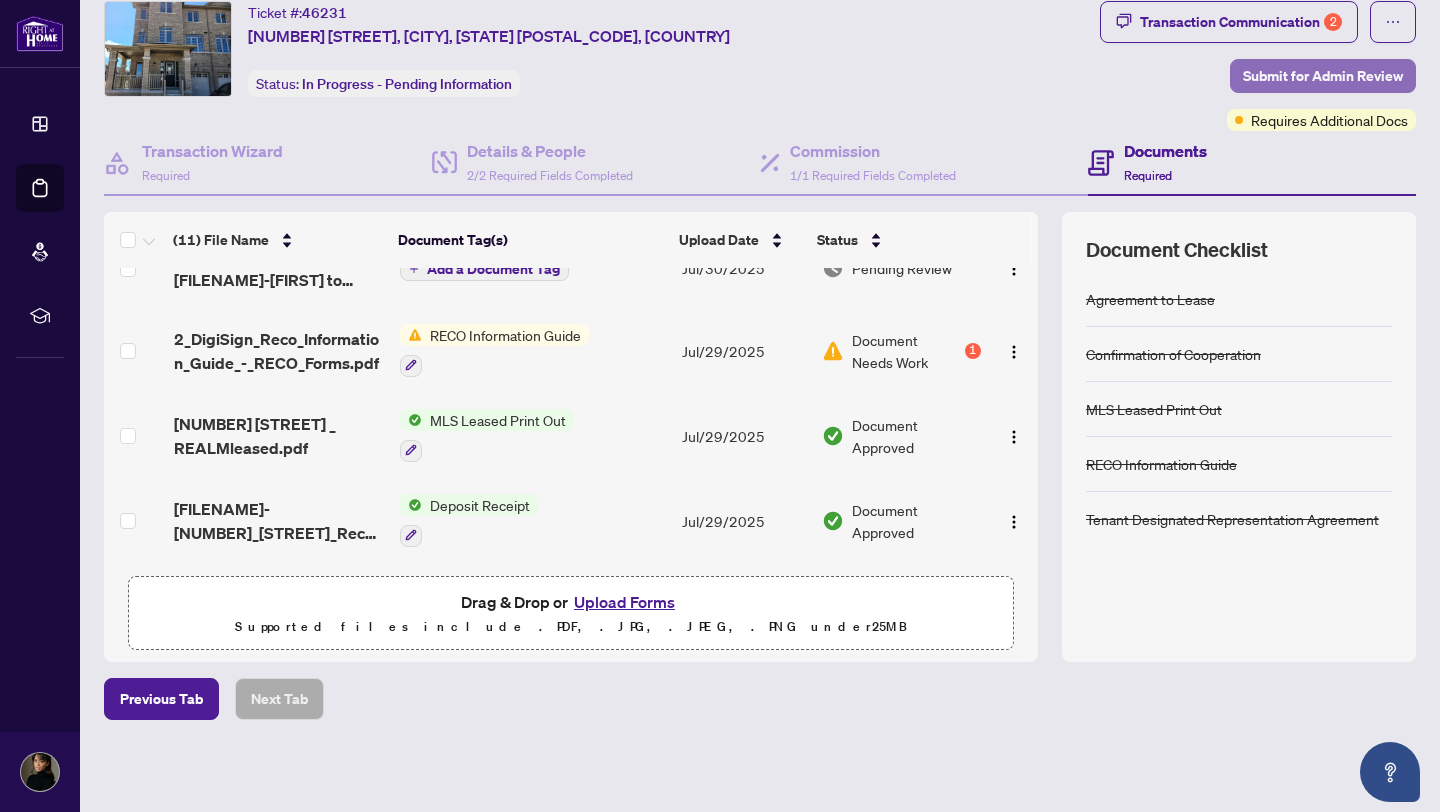 click on "Submit for Admin Review" at bounding box center [1323, 76] 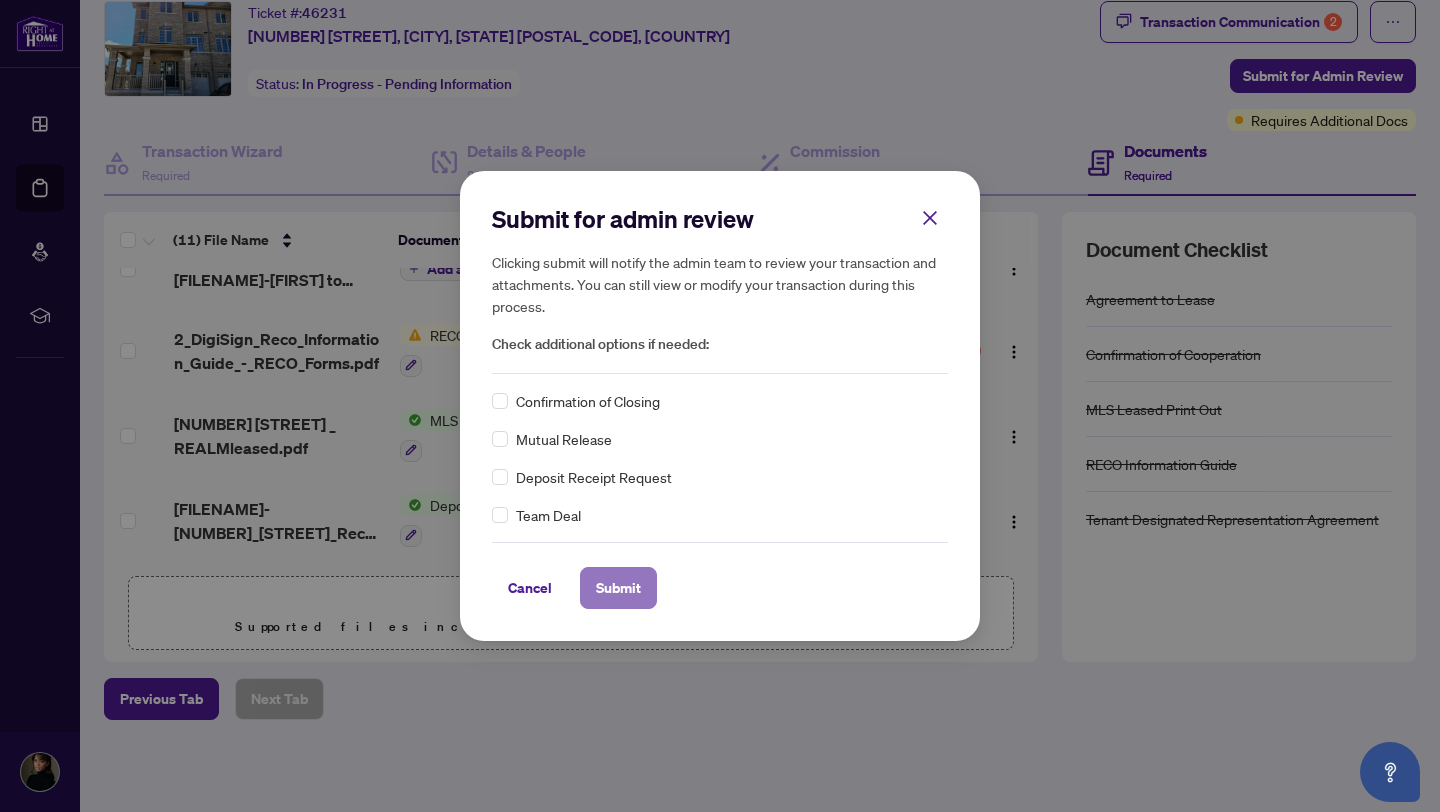 click on "Submit" at bounding box center (618, 588) 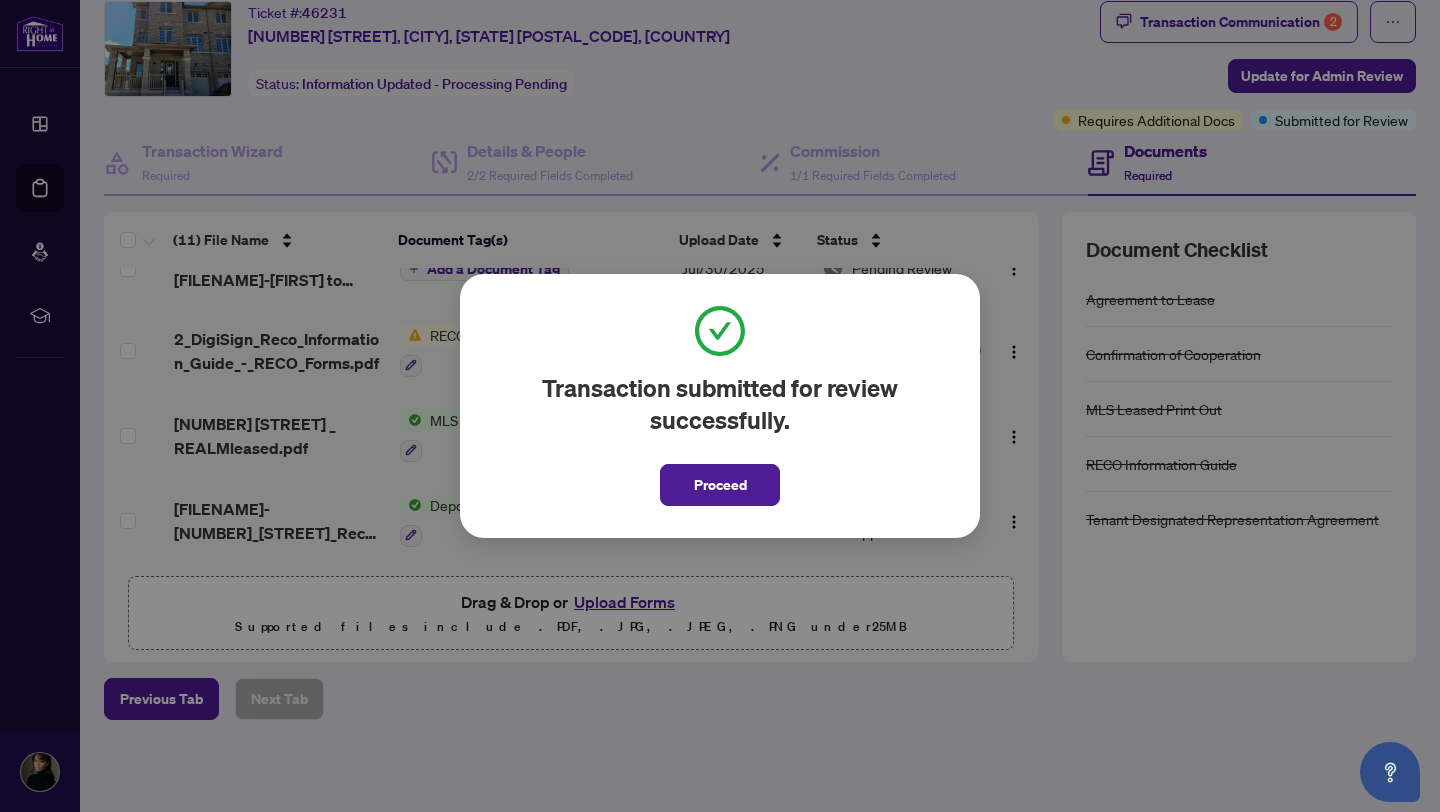 click on "Proceed" at bounding box center (720, 485) 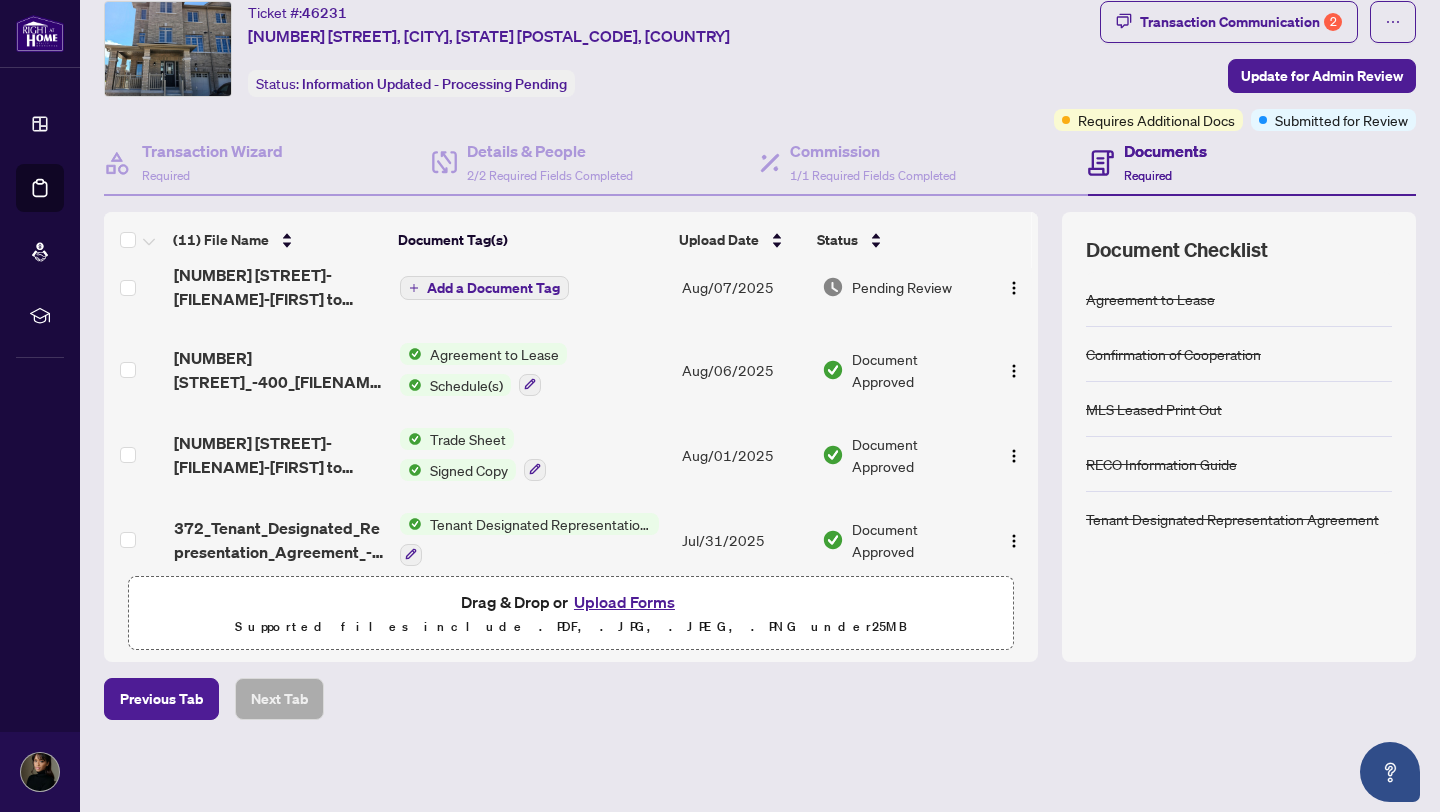 scroll, scrollTop: 0, scrollLeft: 0, axis: both 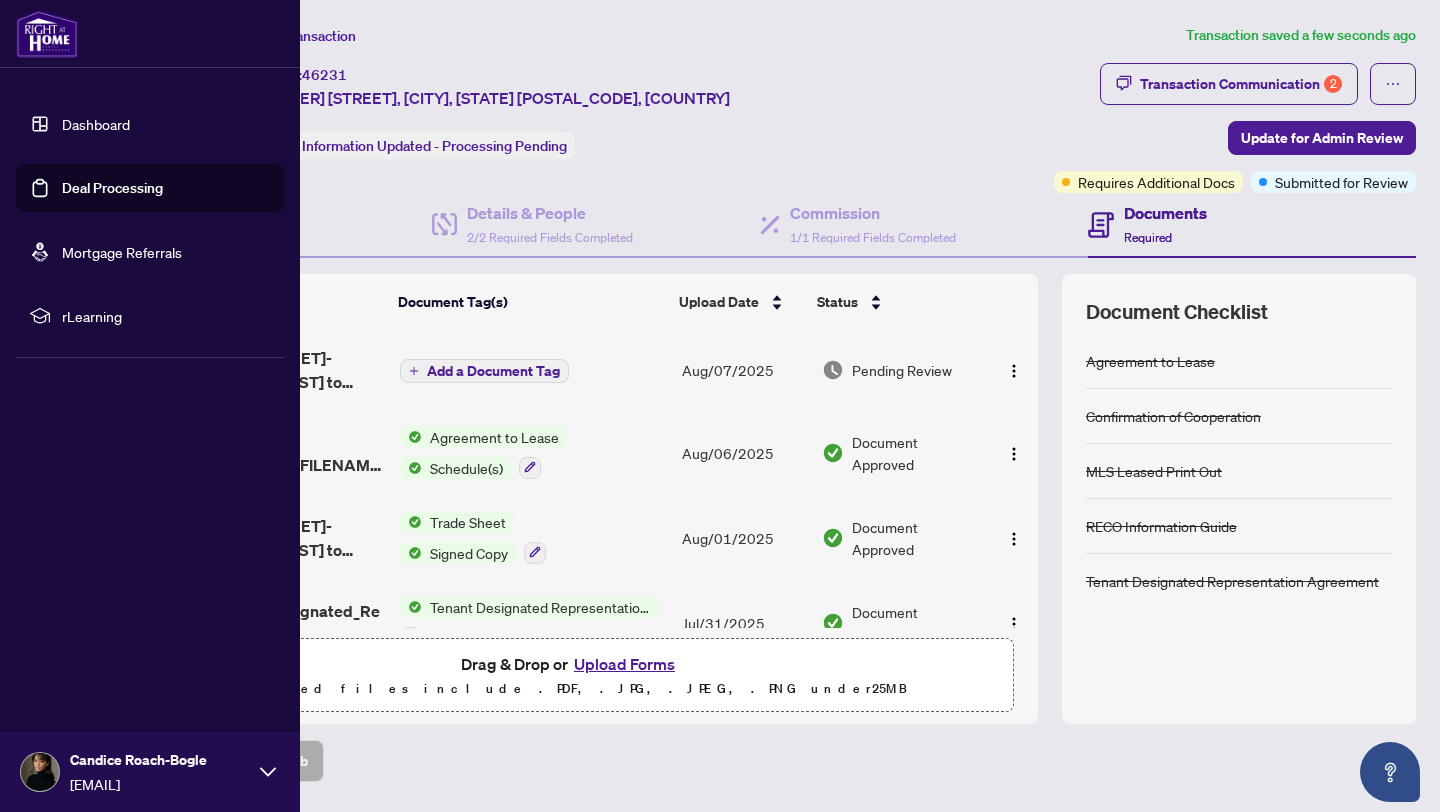 click on "Dashboard" at bounding box center [96, 124] 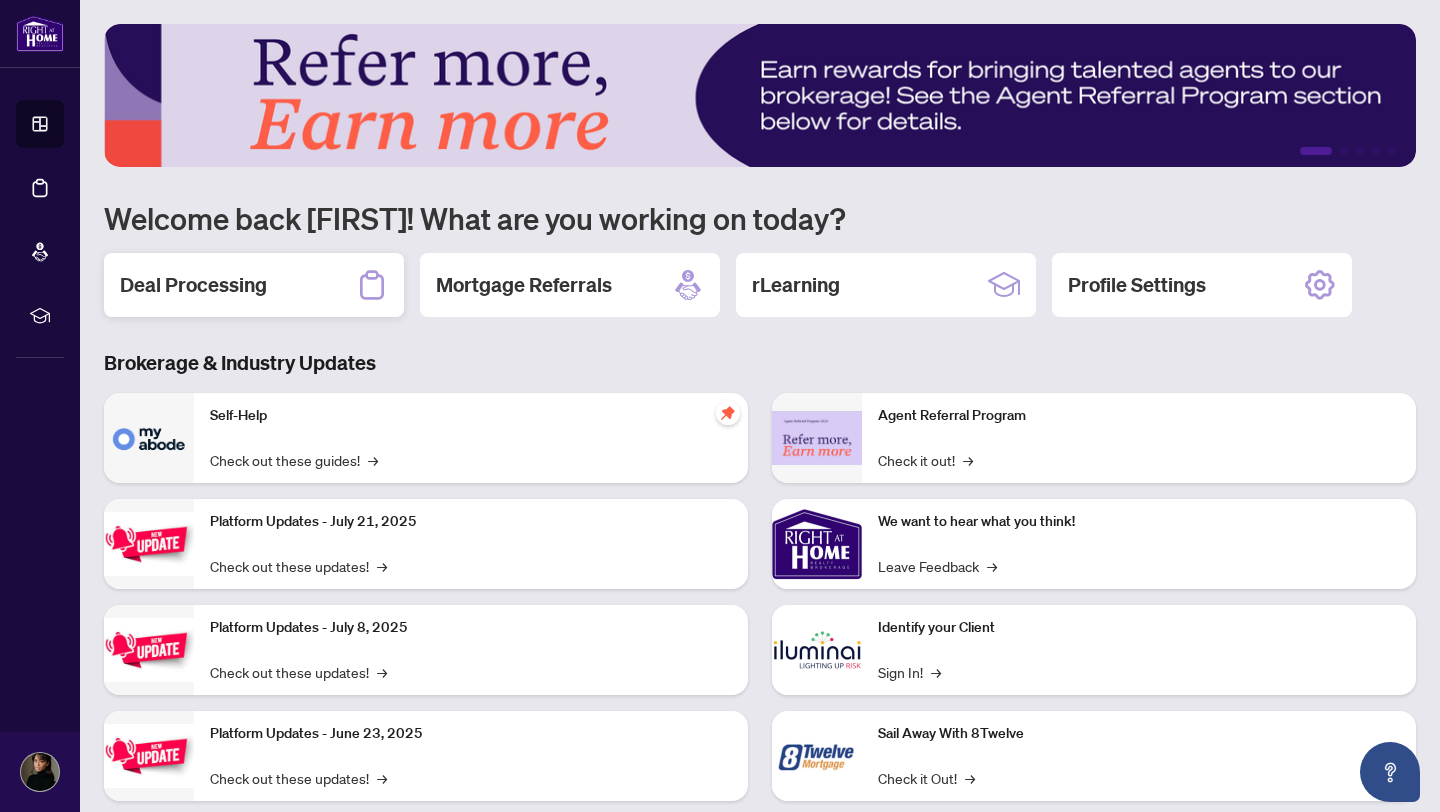 click 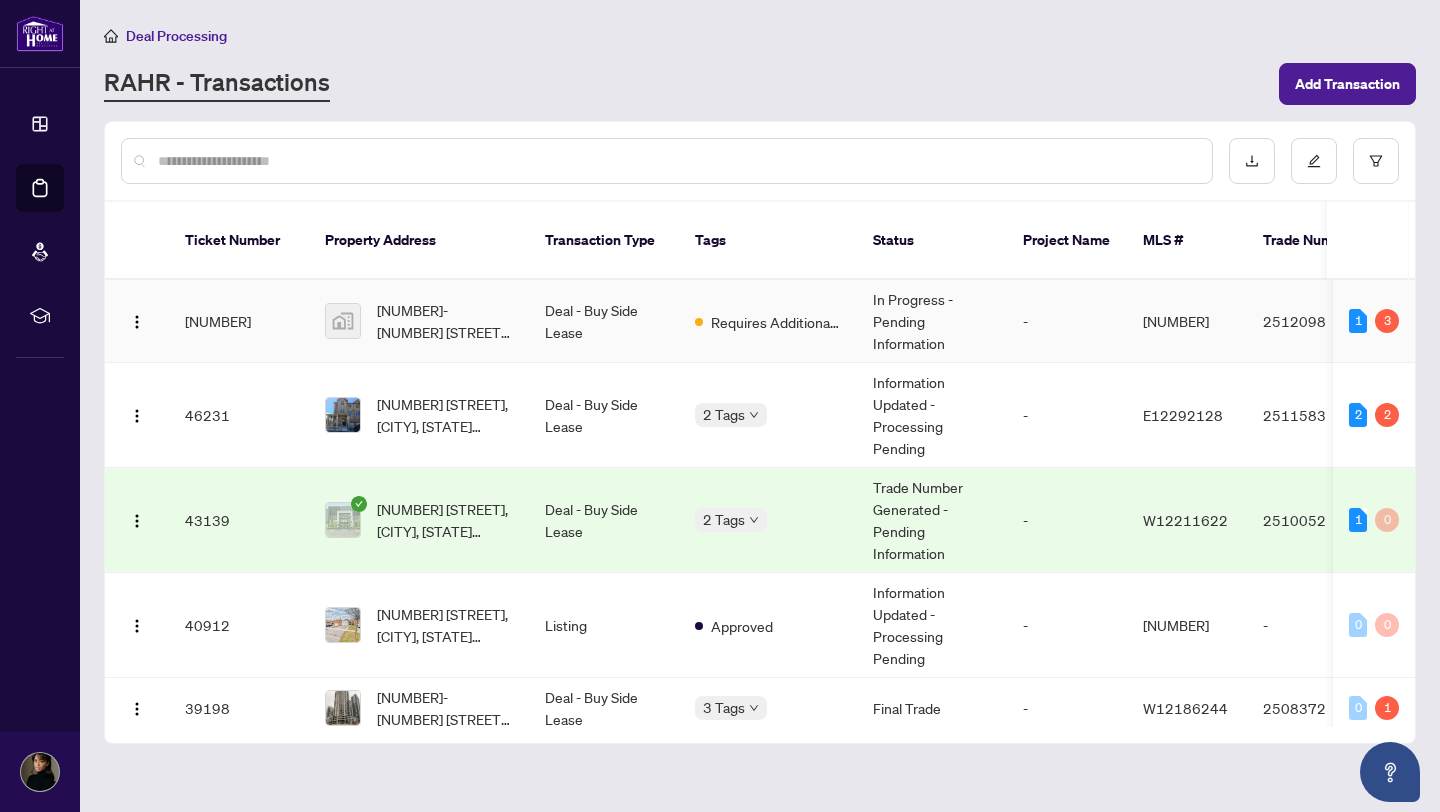 click on "Deal - Buy Side Lease" at bounding box center [604, 321] 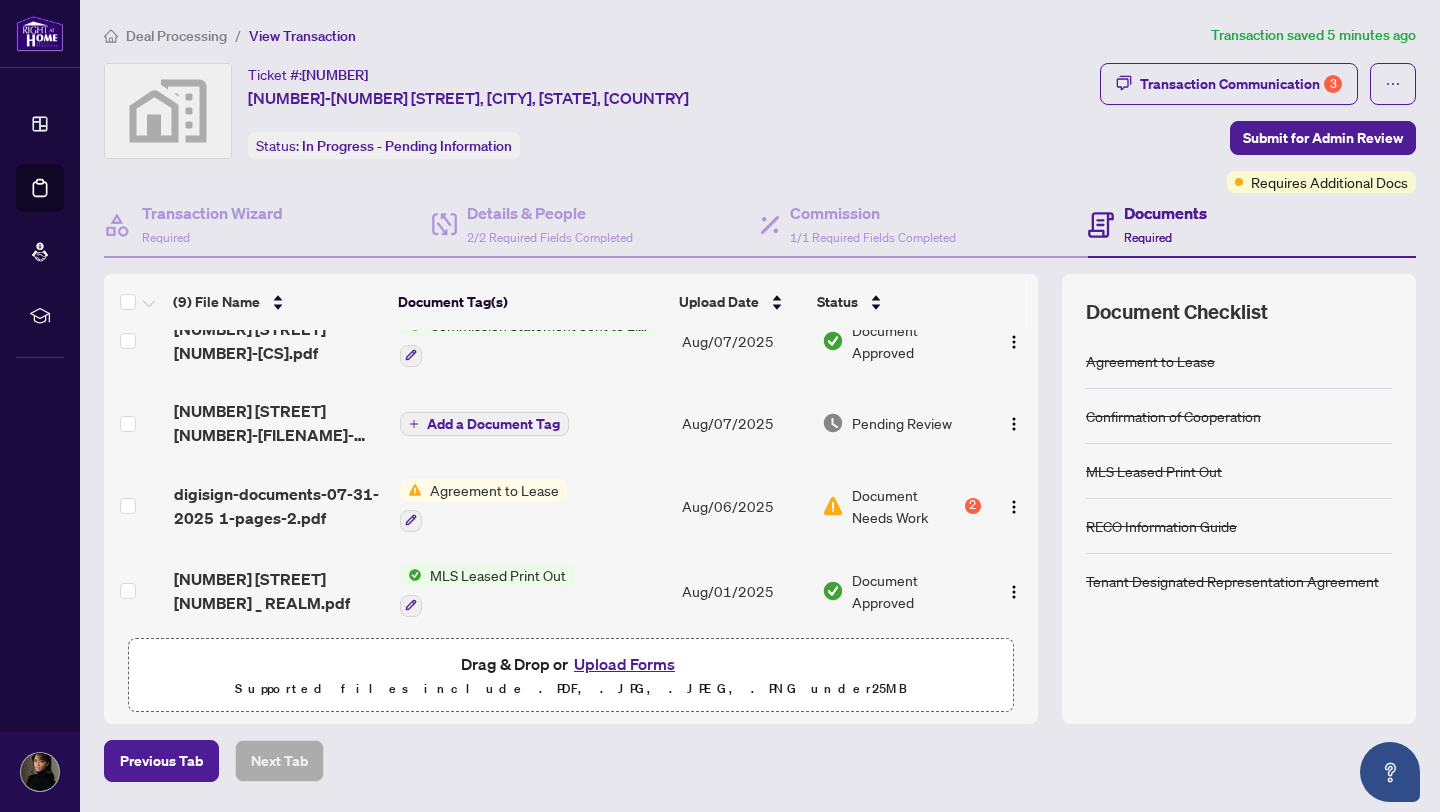 scroll, scrollTop: 26, scrollLeft: 0, axis: vertical 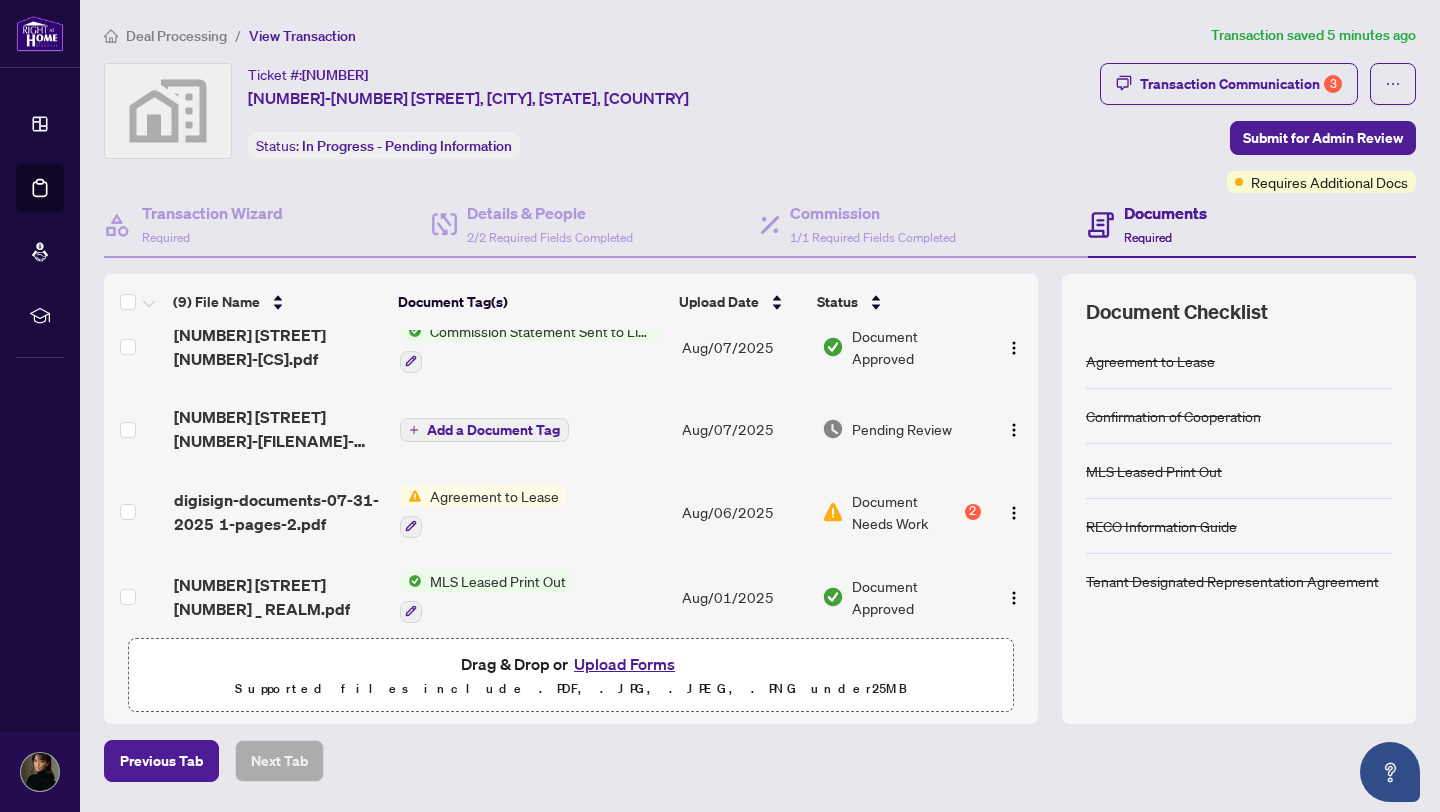 click on "Document Needs Work" at bounding box center [906, 512] 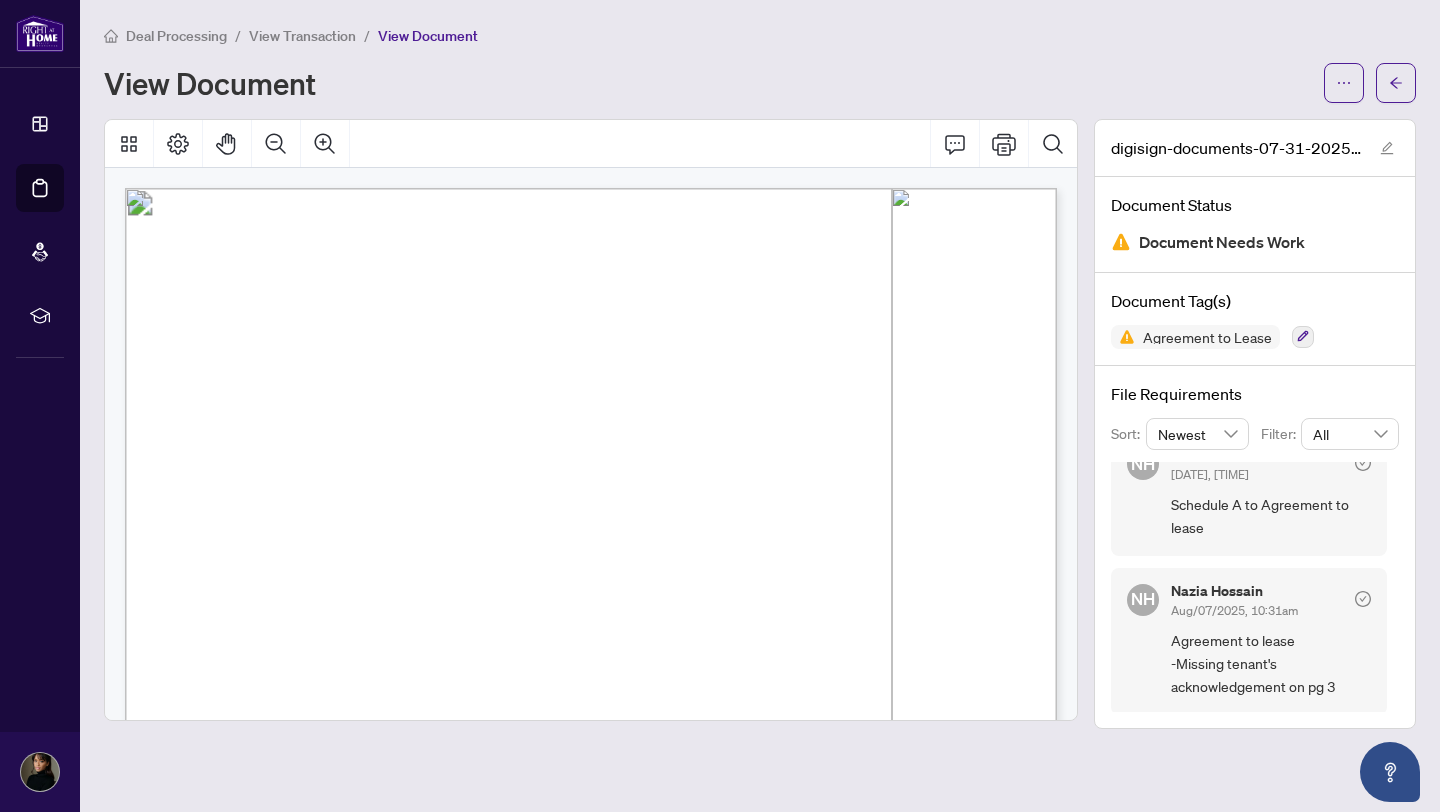 scroll, scrollTop: 31, scrollLeft: 0, axis: vertical 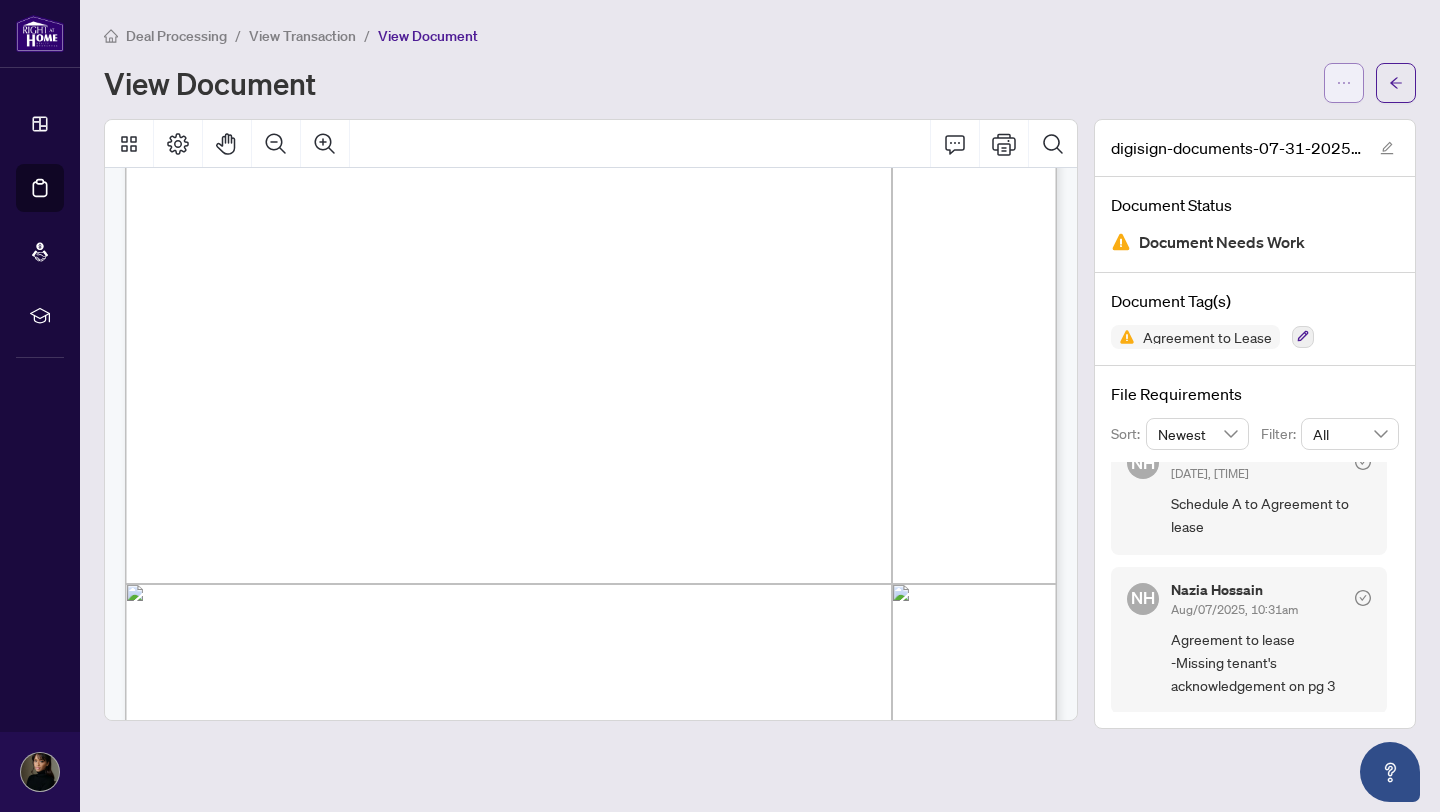 click at bounding box center [1344, 83] 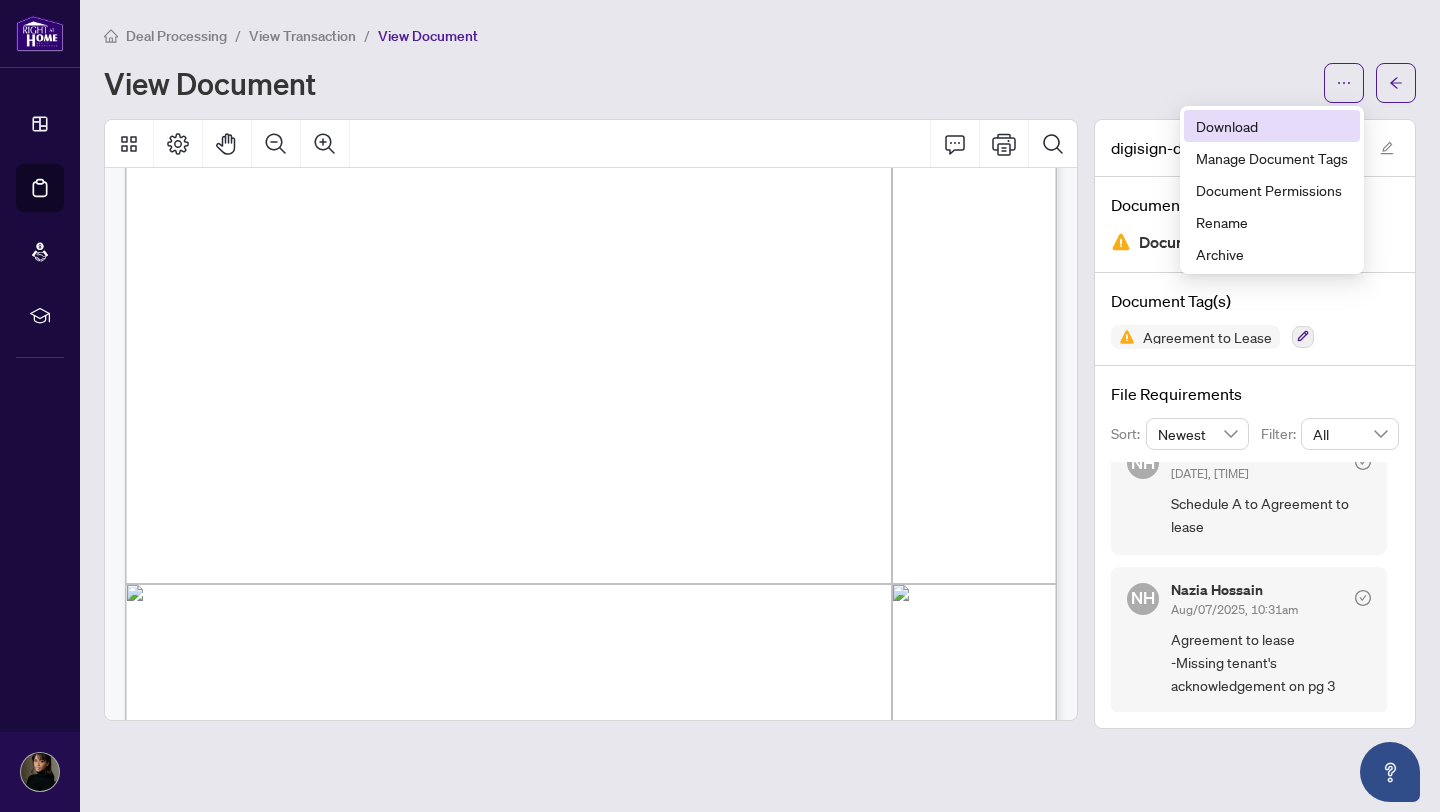 click on "Download" at bounding box center (1272, 126) 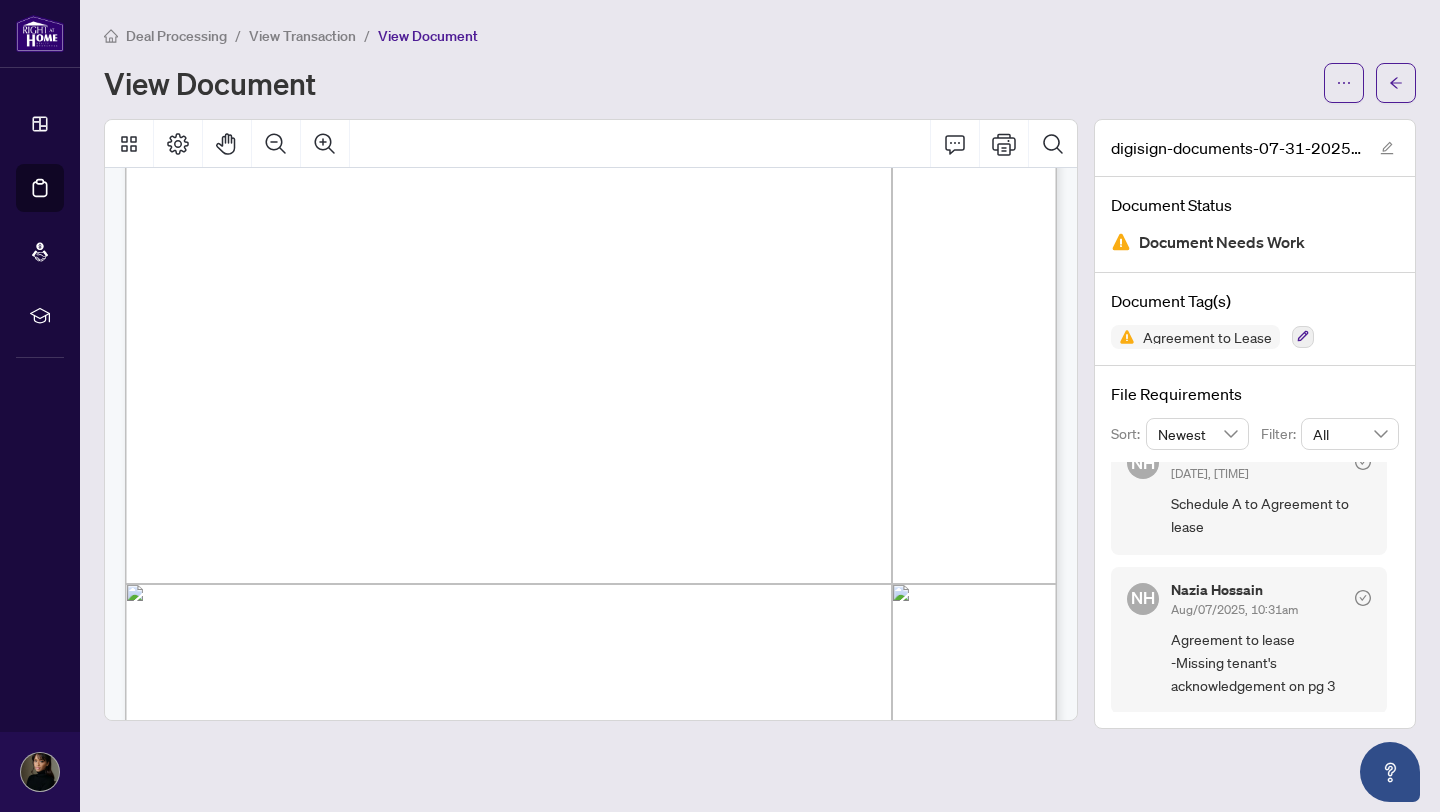 click on "7/30/2025" at bounding box center [517, 552] 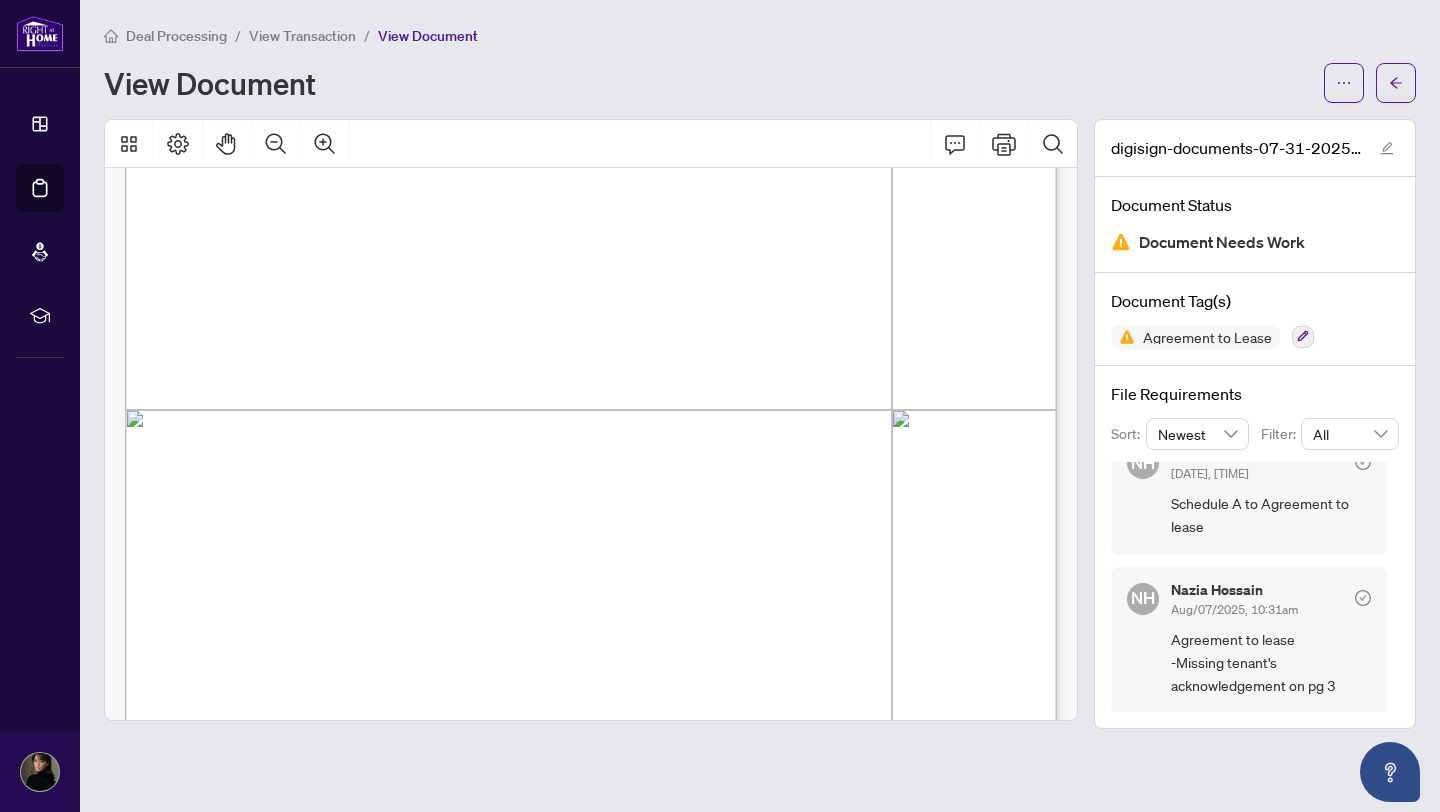 scroll, scrollTop: 3167, scrollLeft: 0, axis: vertical 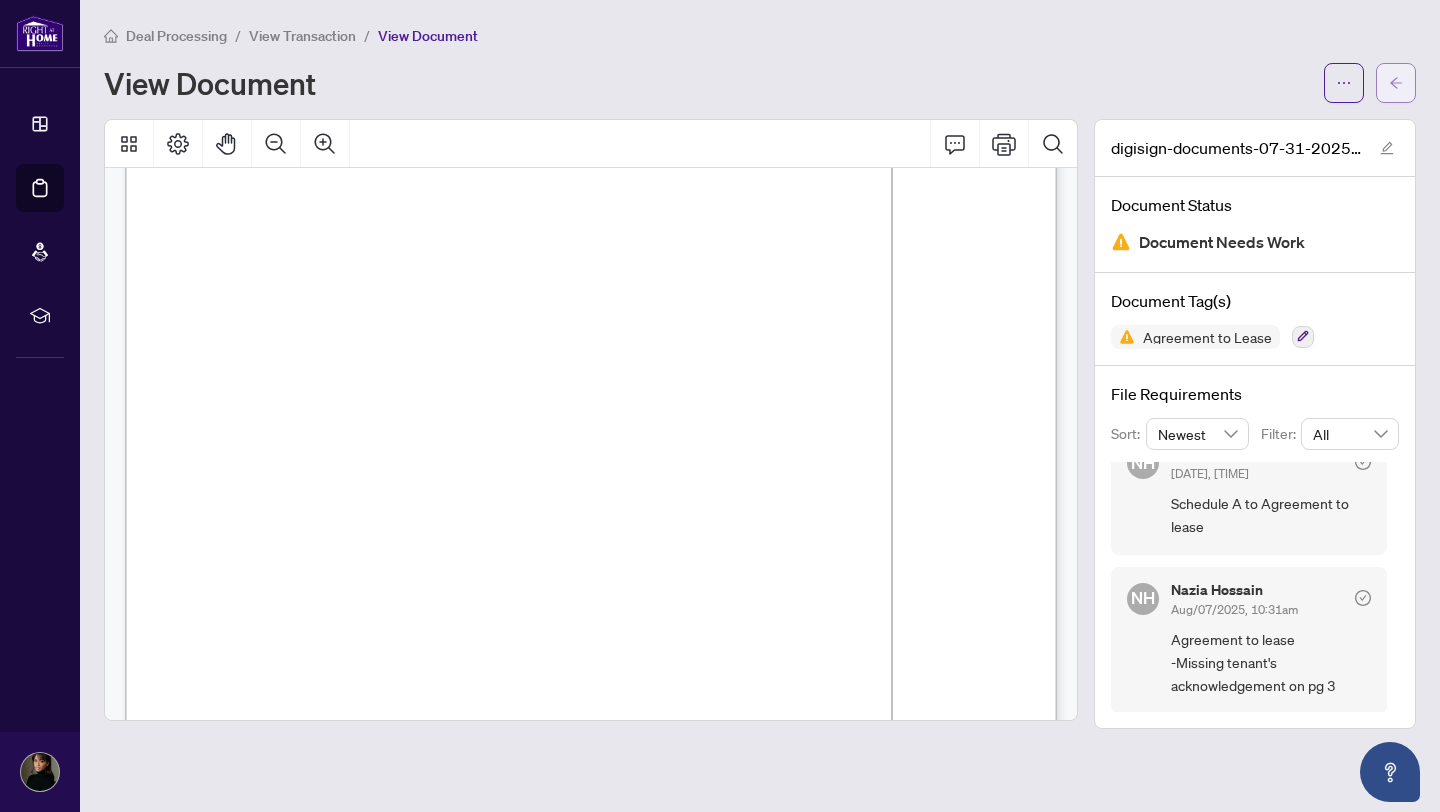 click 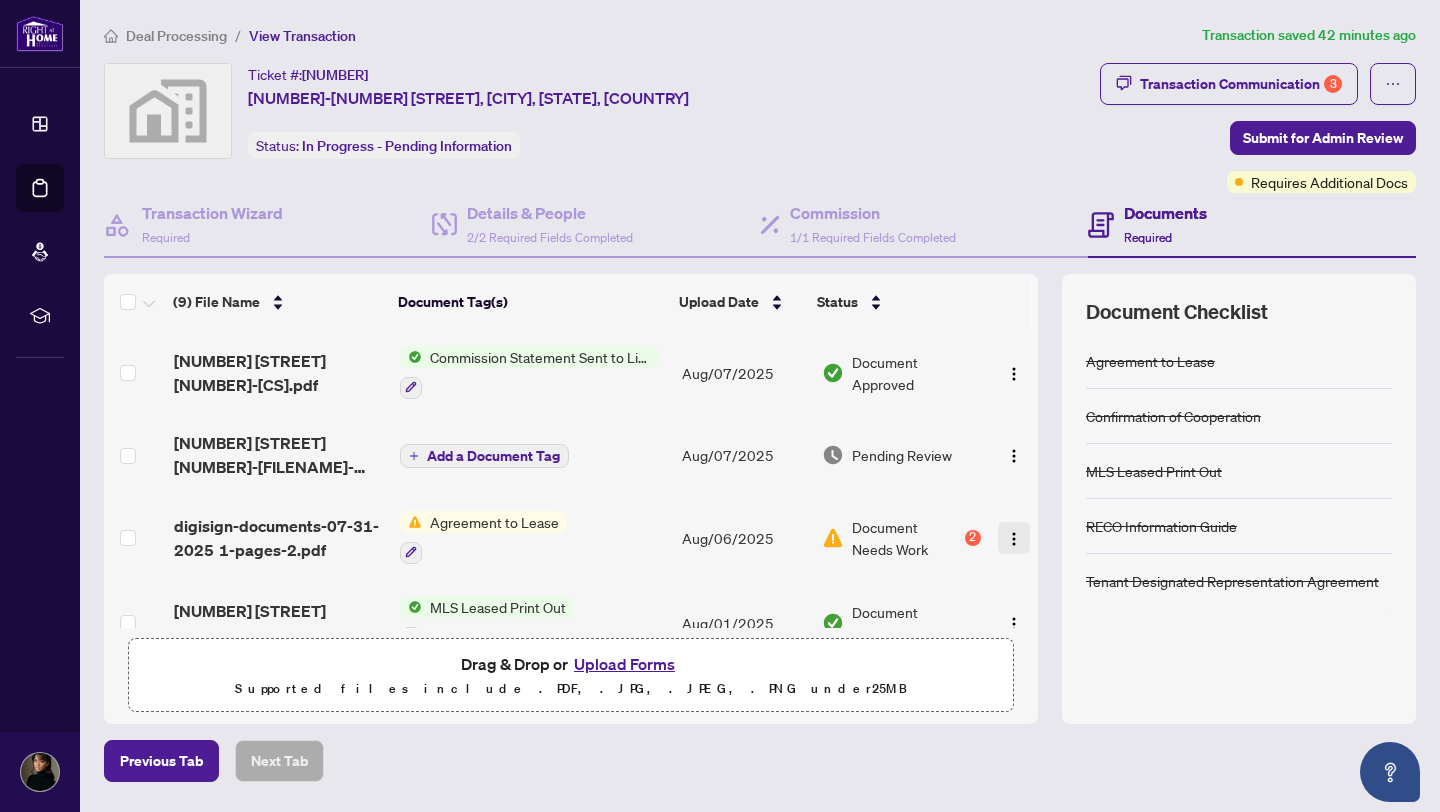 click at bounding box center [1014, 539] 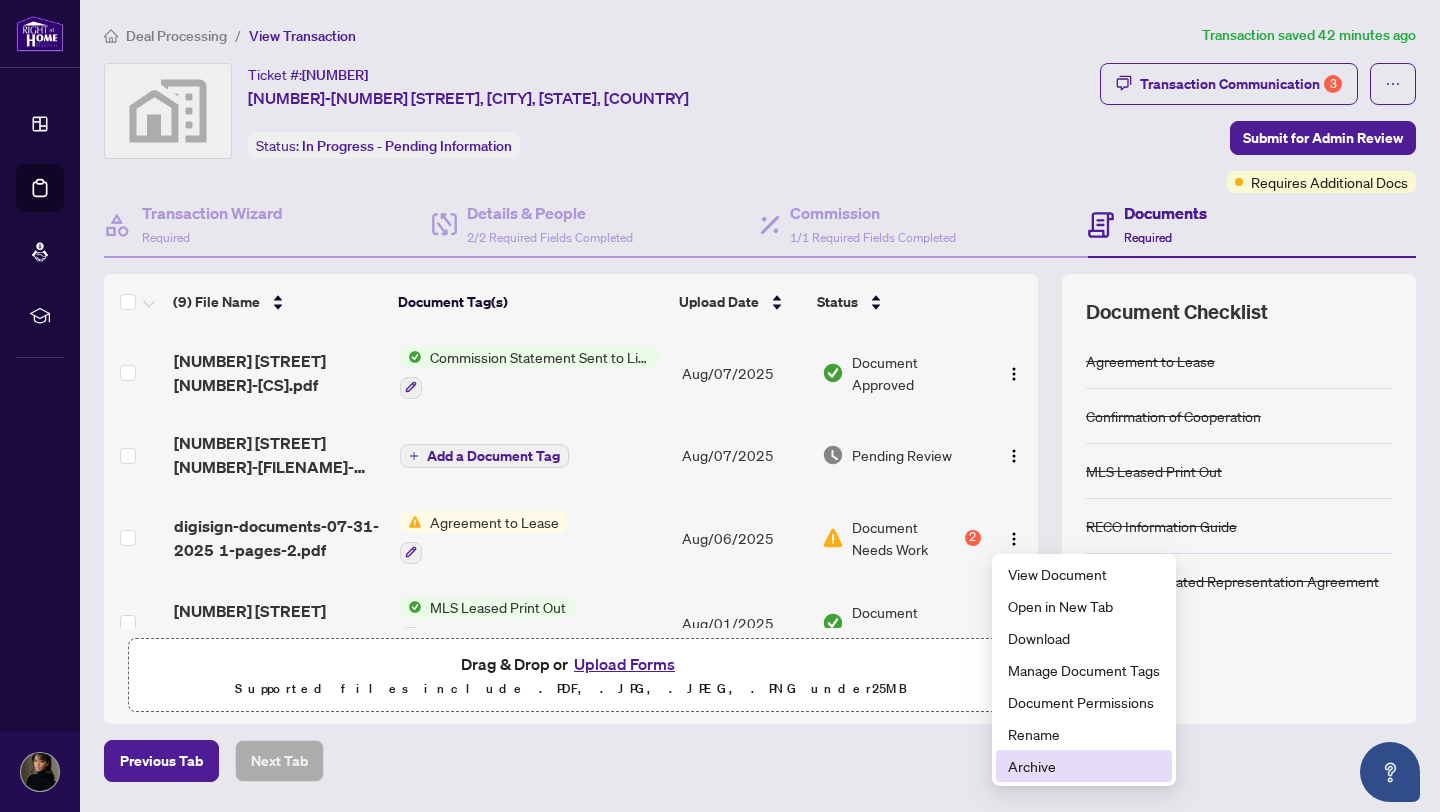 click on "Archive" at bounding box center [1084, 766] 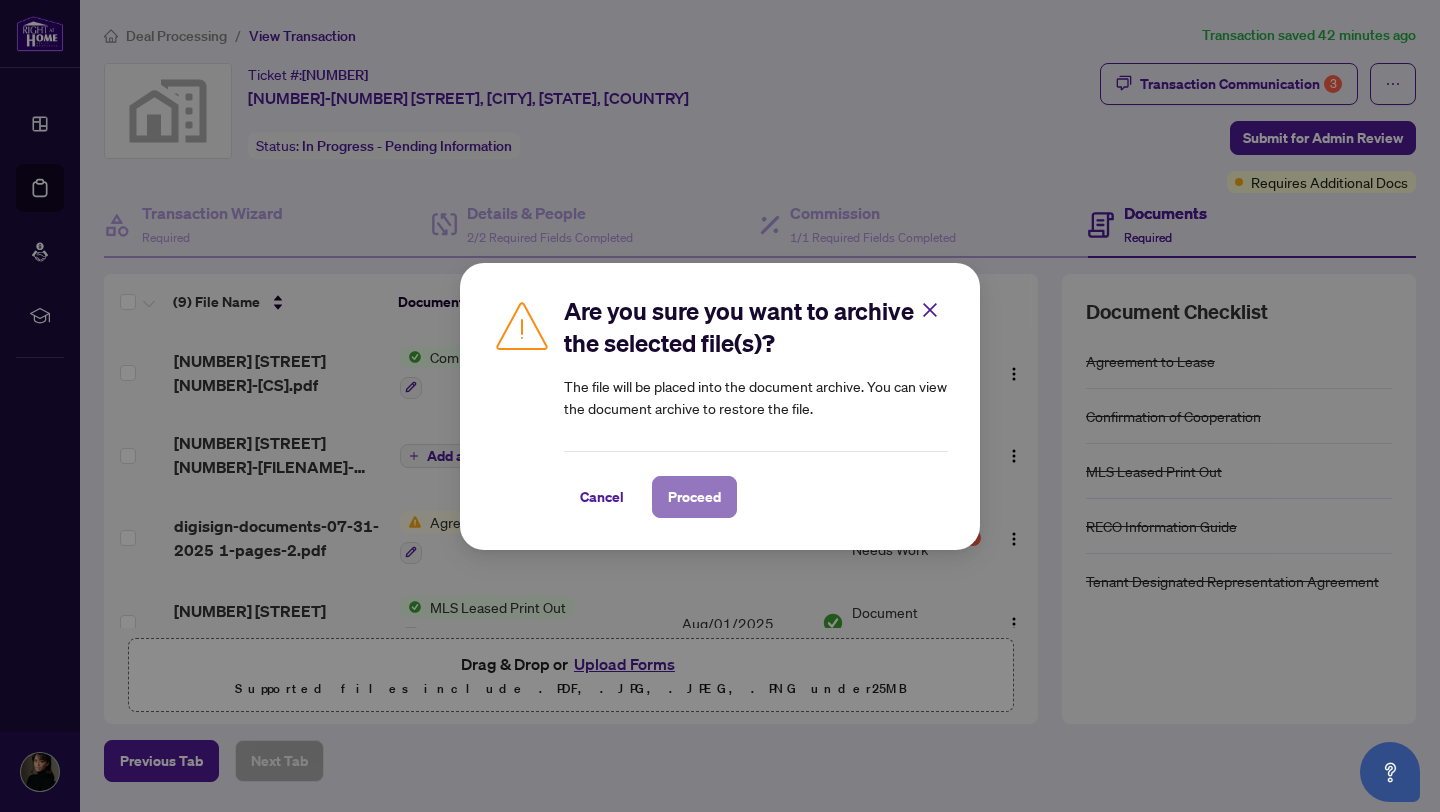 click on "Proceed" at bounding box center (694, 497) 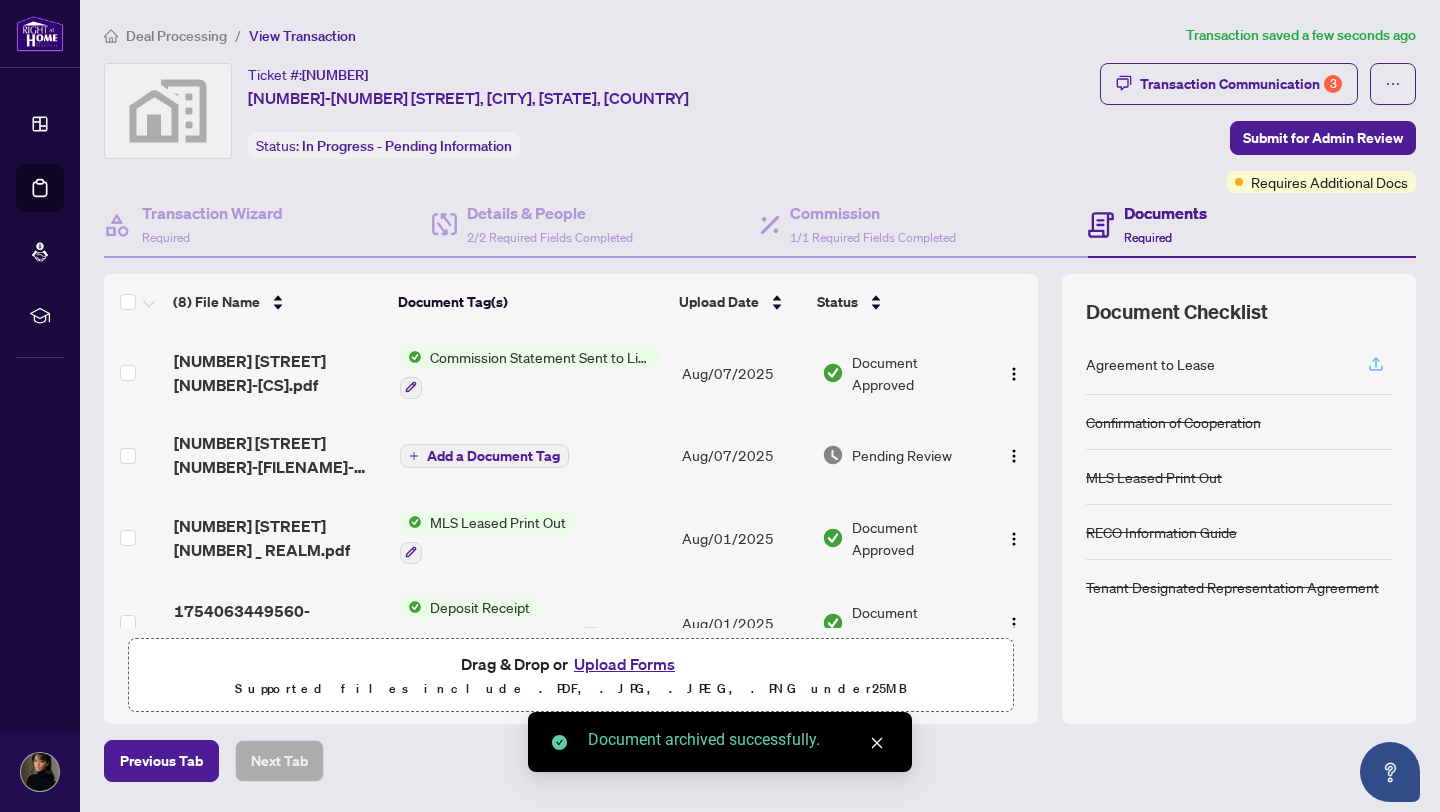 click at bounding box center (1376, 364) 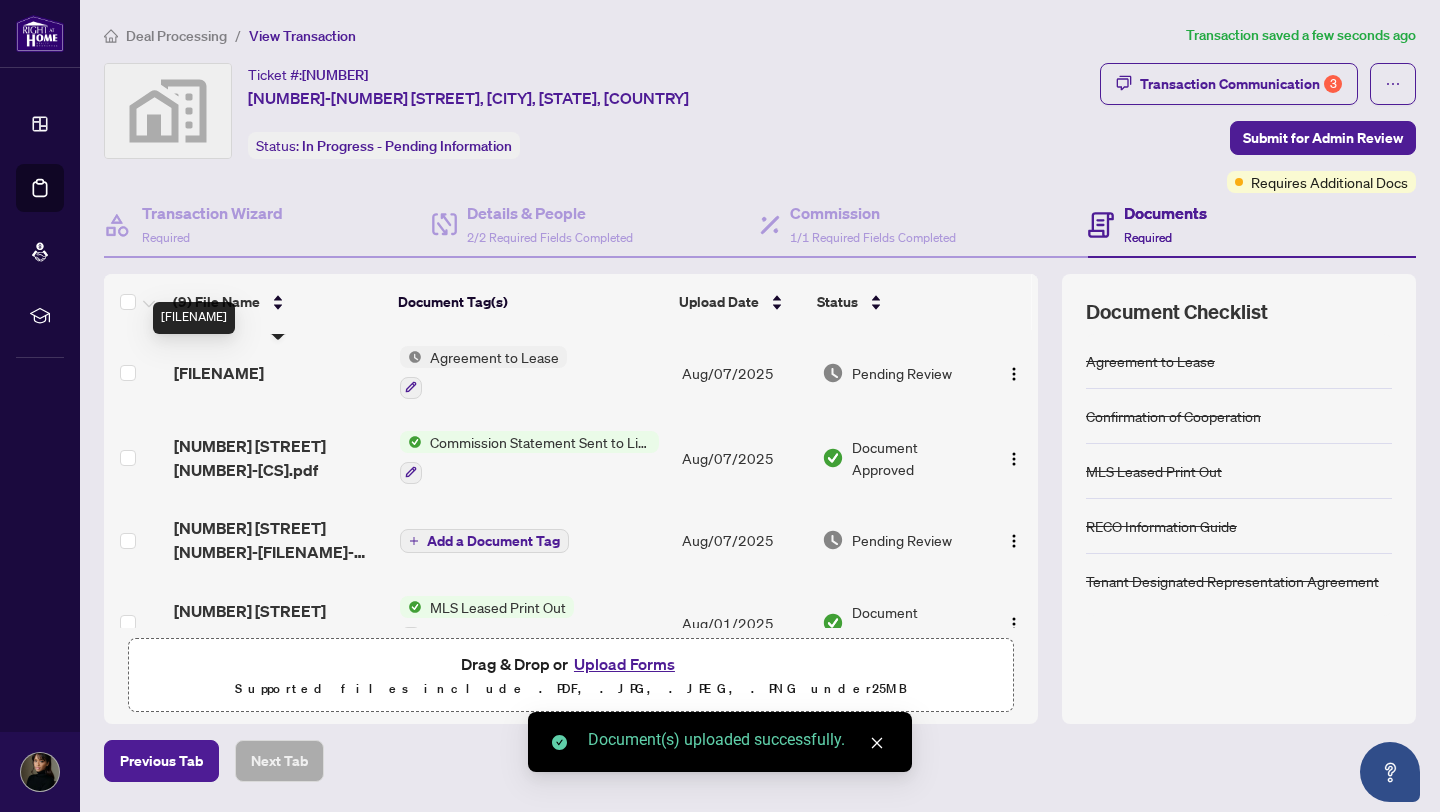 click on "[FILENAME]" at bounding box center (219, 373) 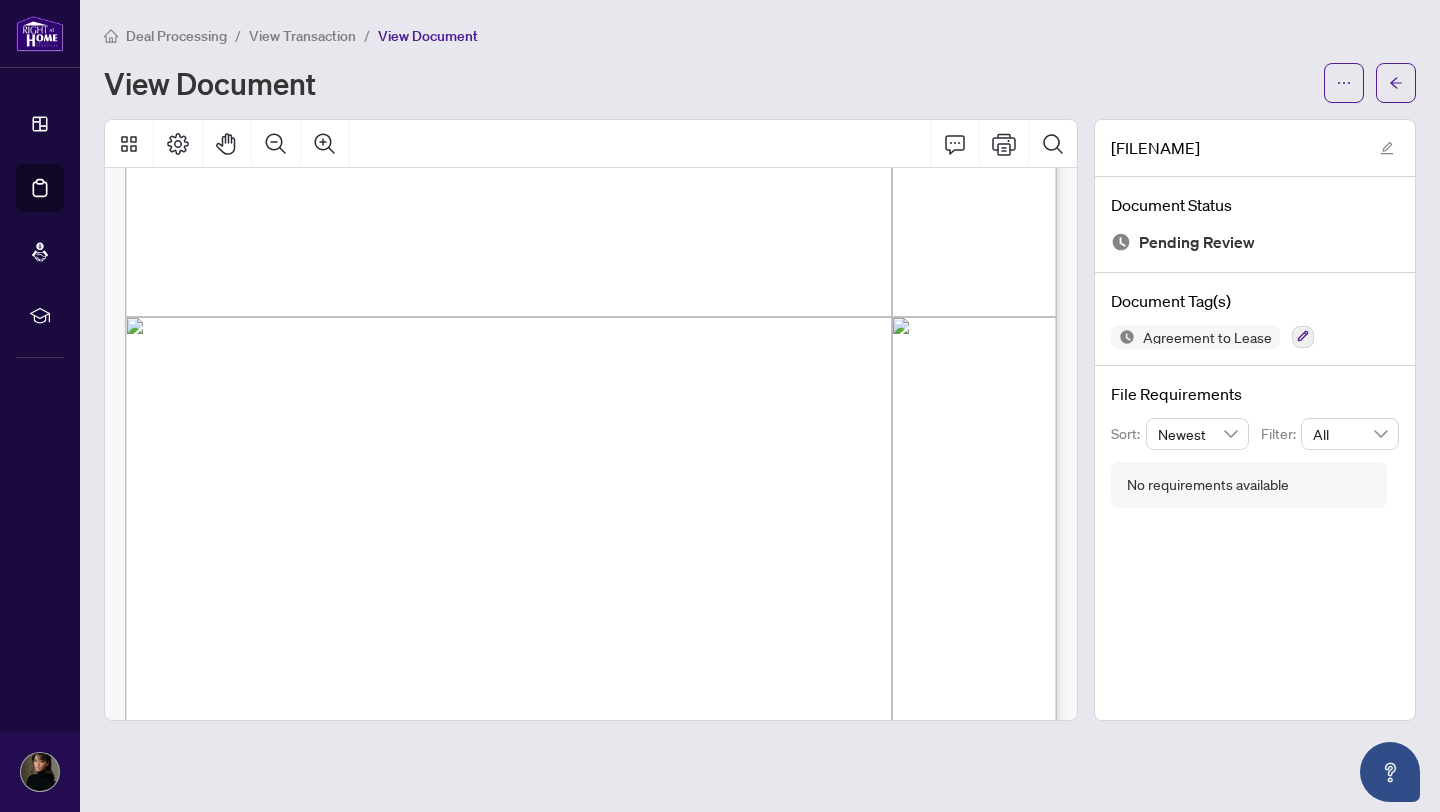 scroll, scrollTop: 3107, scrollLeft: 0, axis: vertical 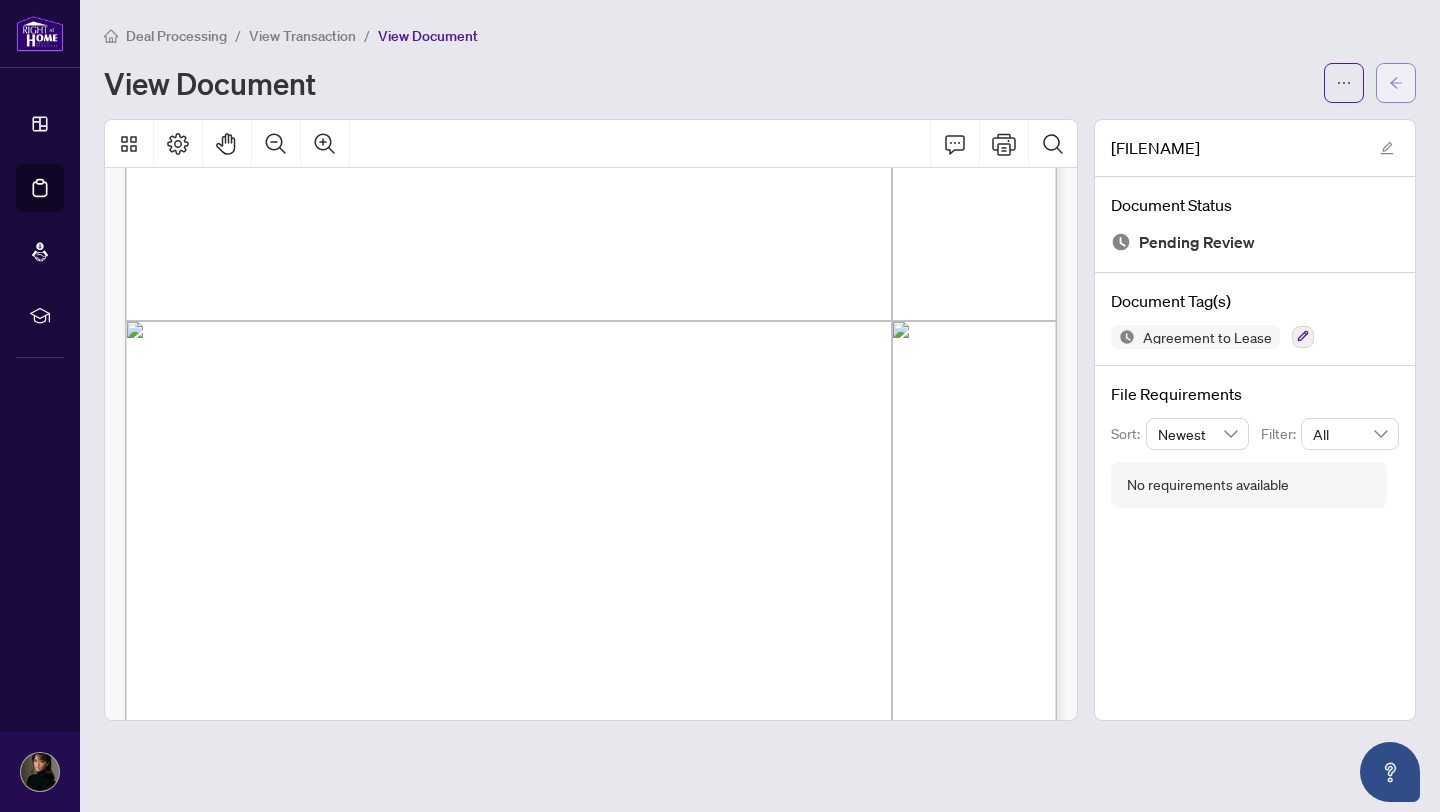 click at bounding box center [1396, 83] 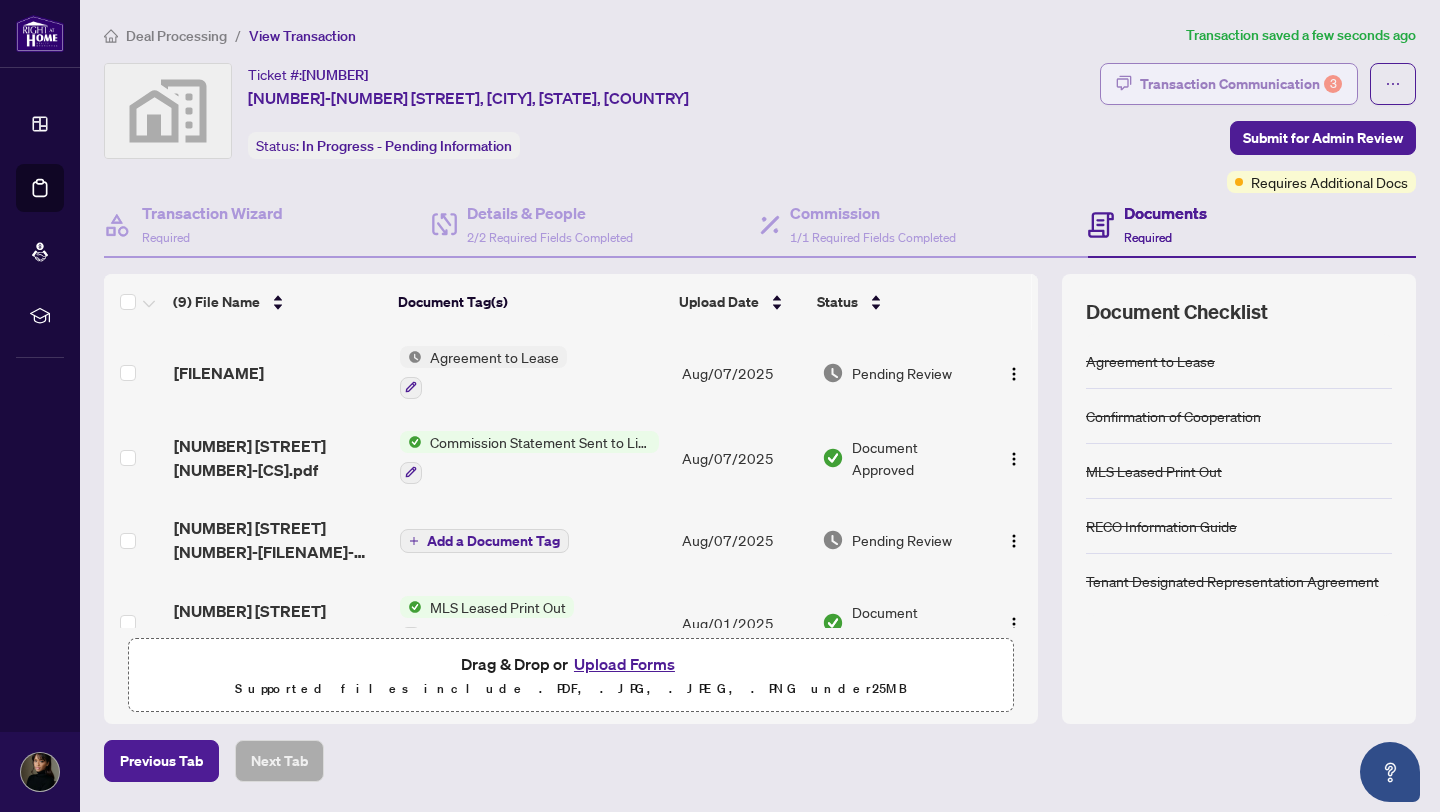 click on "Transaction Communication 3" at bounding box center (1241, 84) 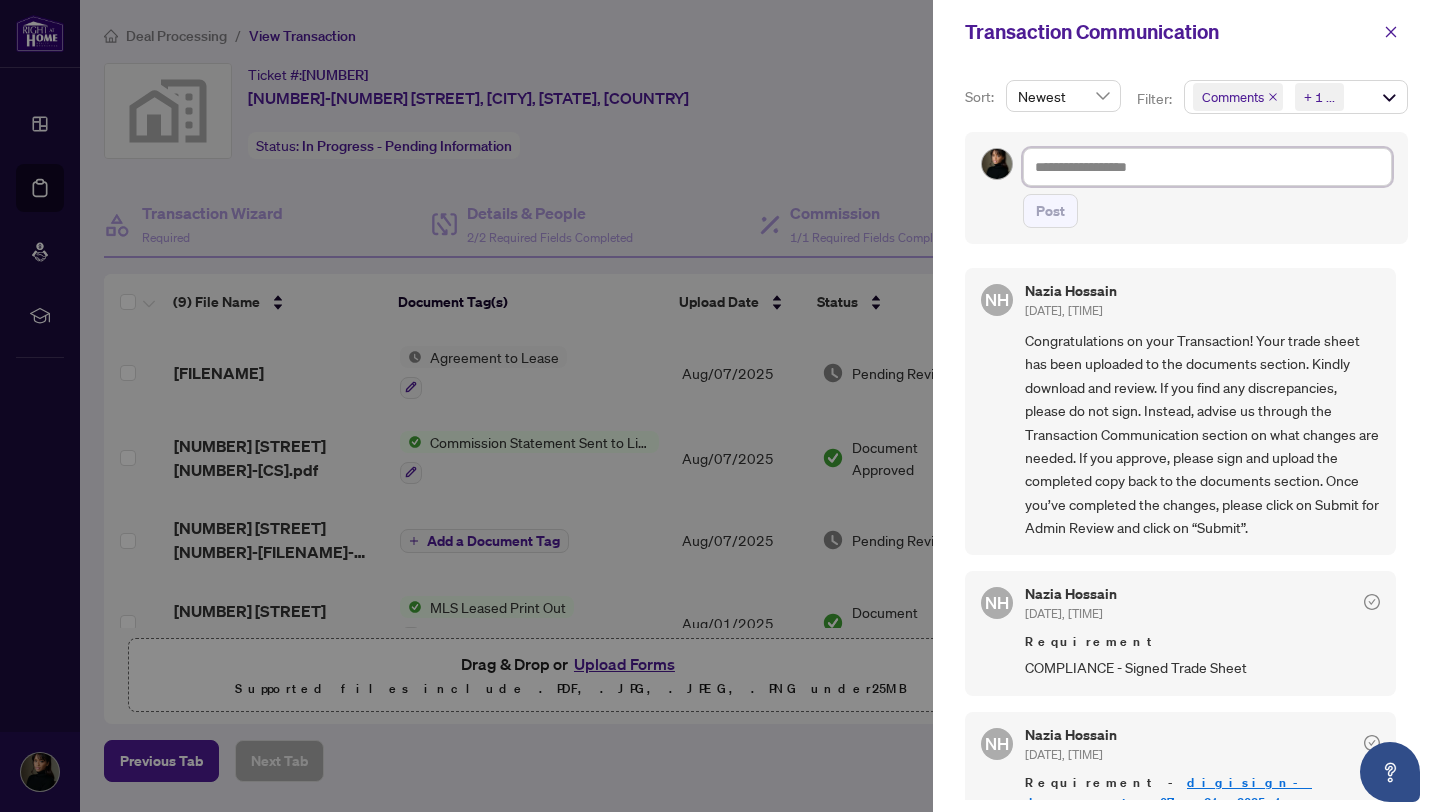 click at bounding box center (1207, 167) 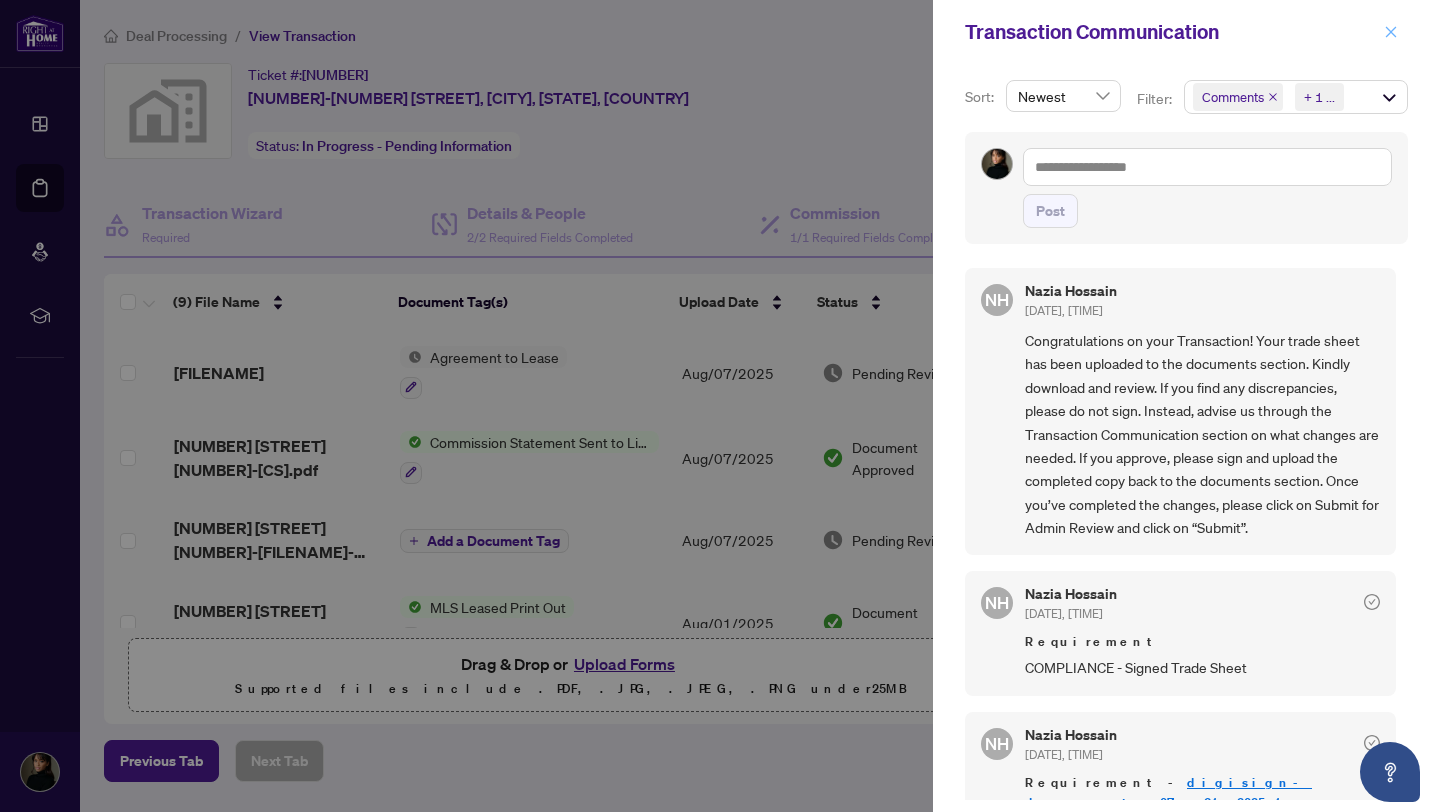 click 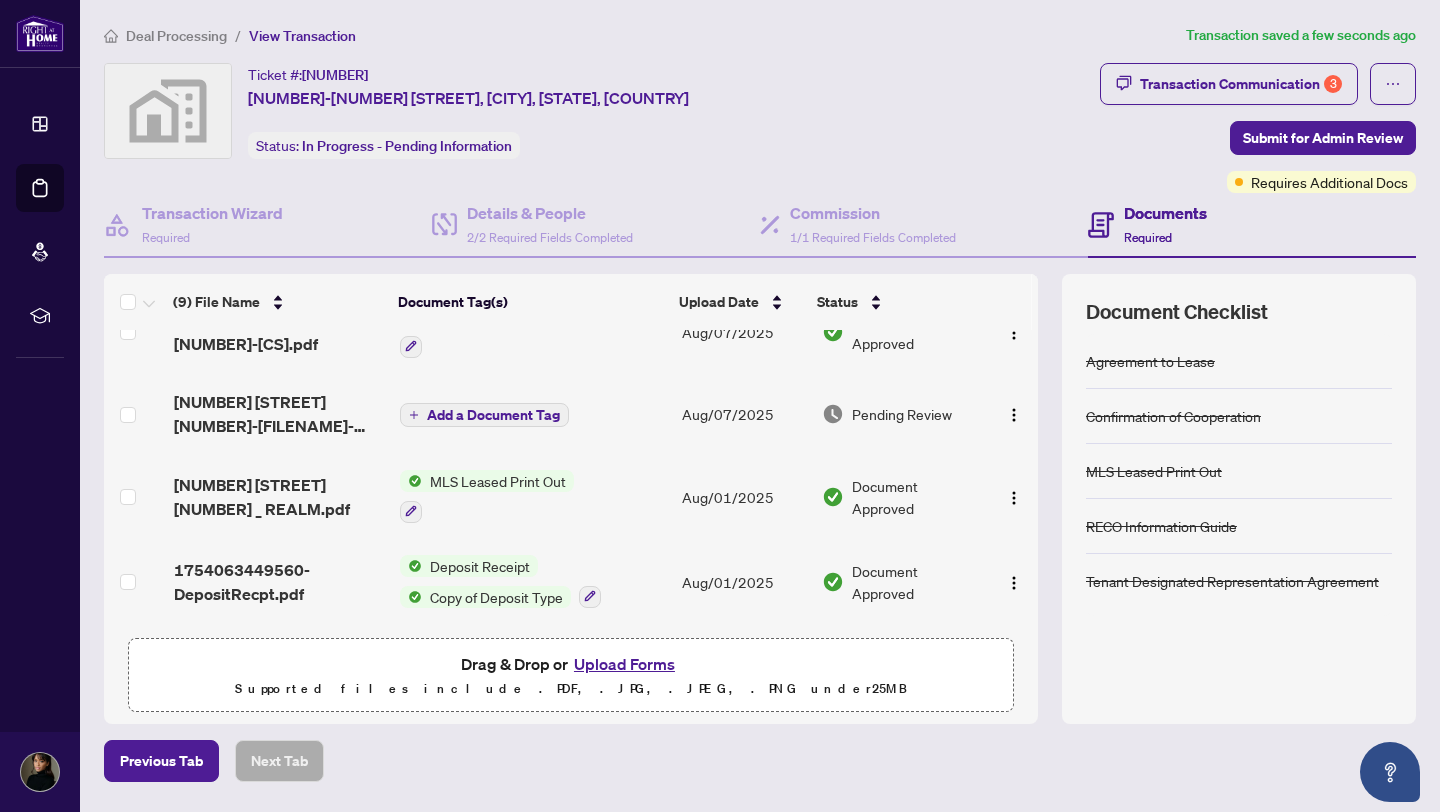 scroll, scrollTop: 129, scrollLeft: 0, axis: vertical 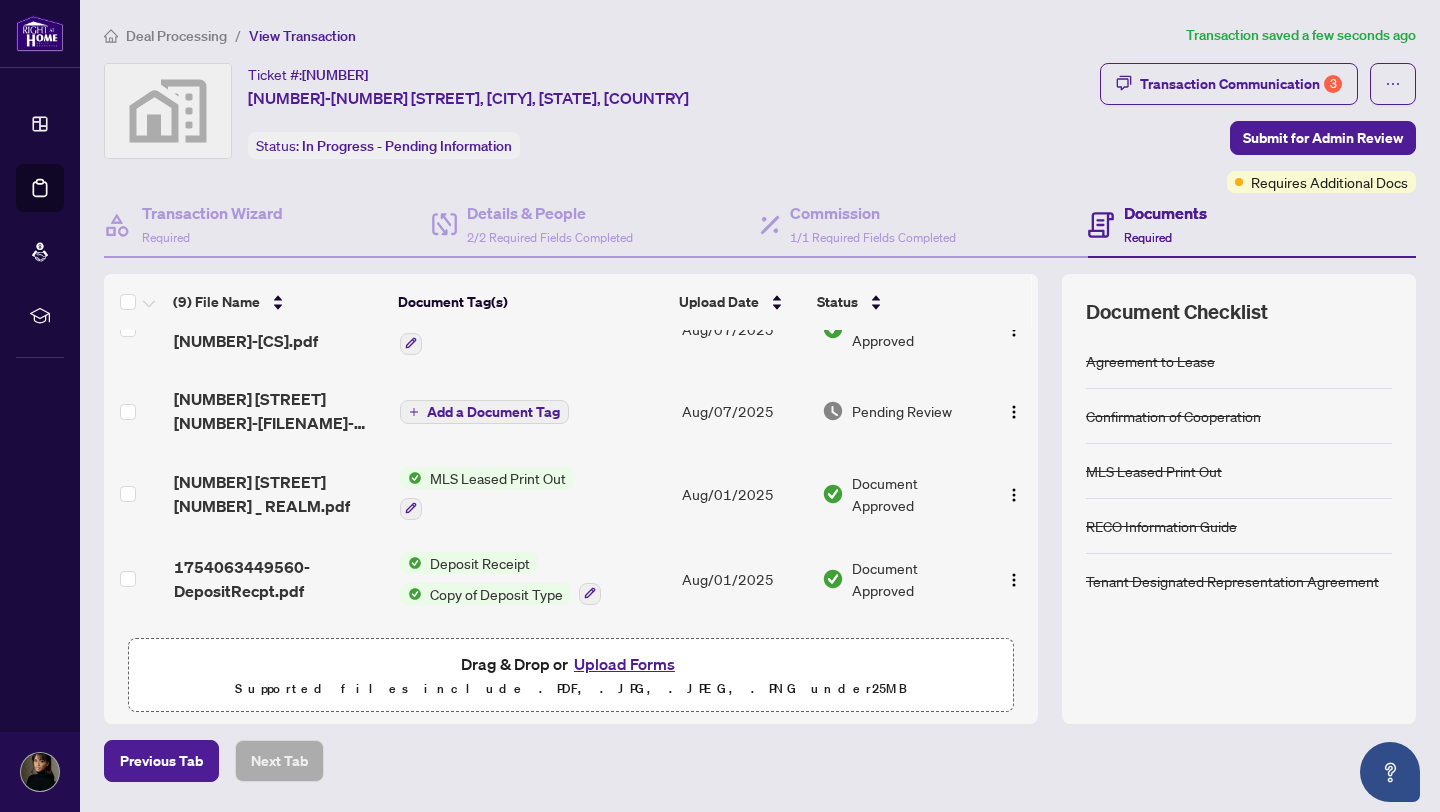 click on "[NUMBER] [STREET] [NUMBER]-[FILENAME]-[FIRST] to review.pdf" at bounding box center [279, 411] 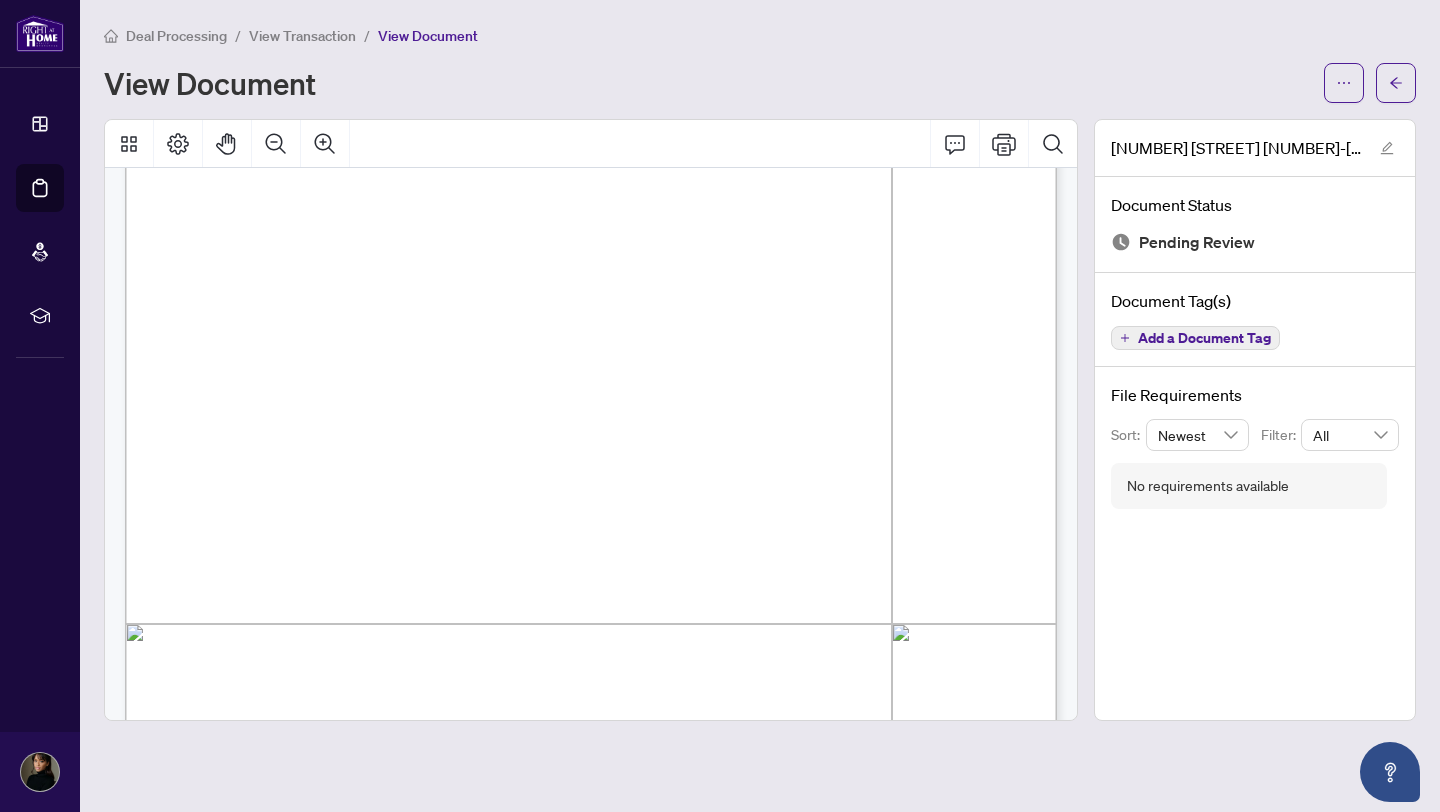 scroll, scrollTop: 694, scrollLeft: 0, axis: vertical 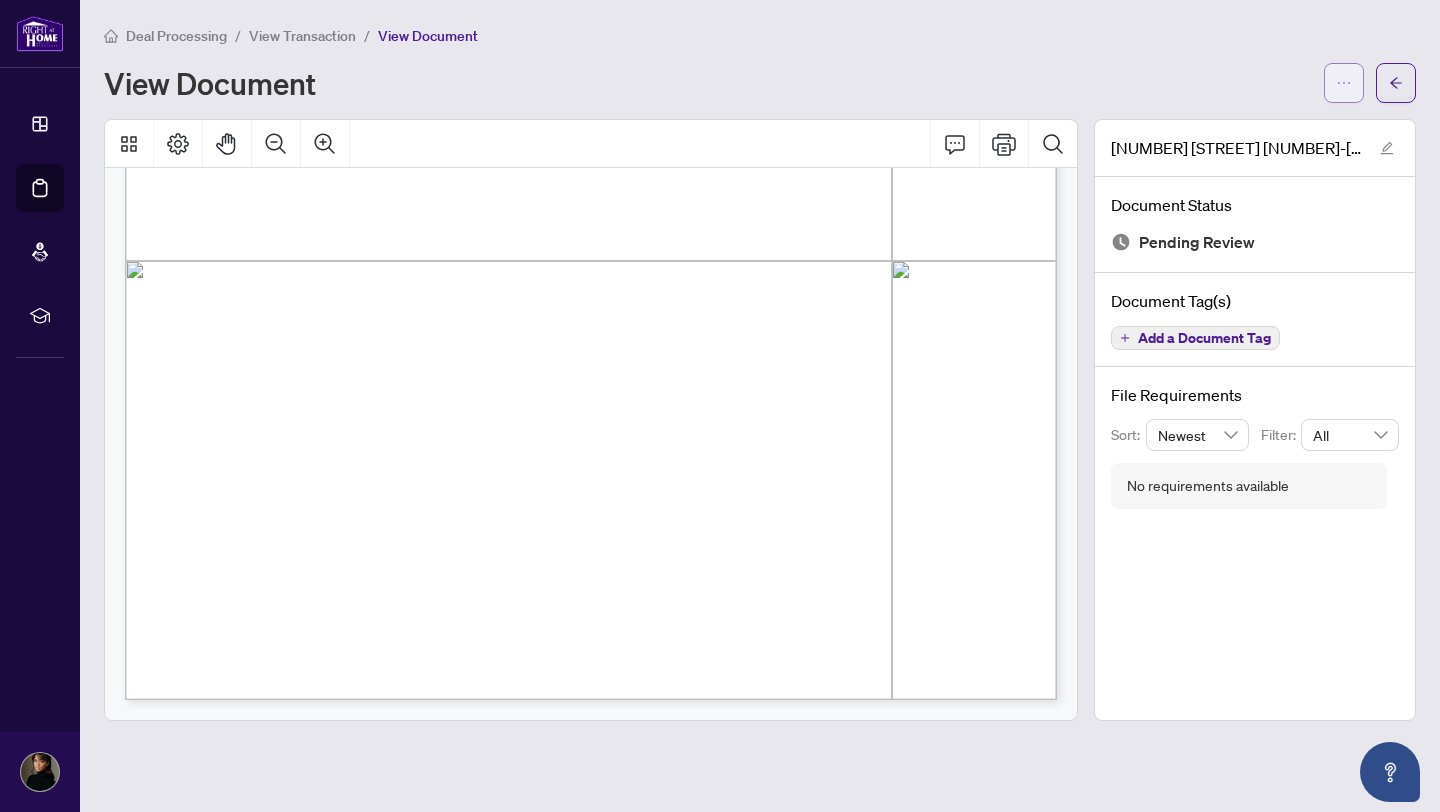 click at bounding box center [1344, 83] 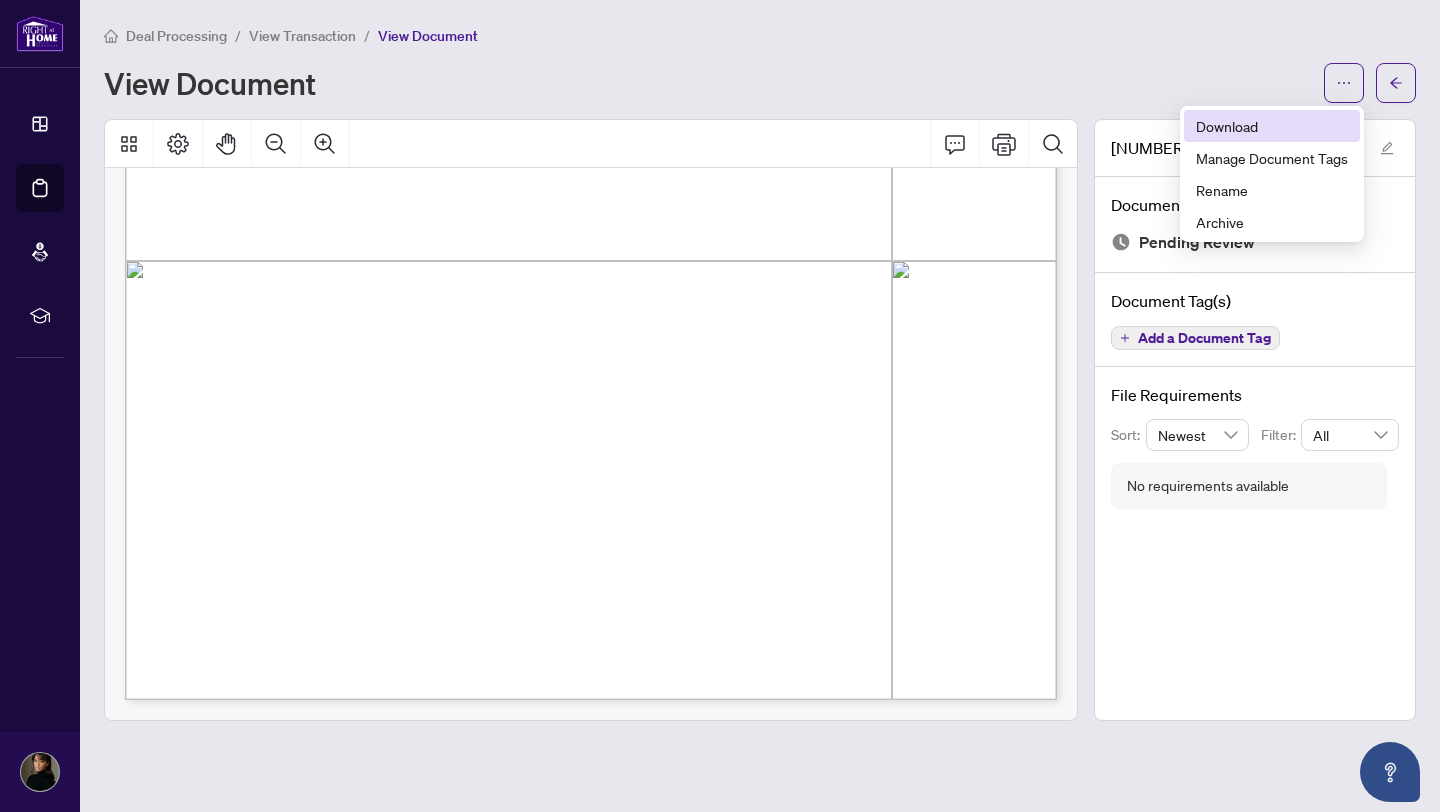 click on "Download" at bounding box center [1272, 126] 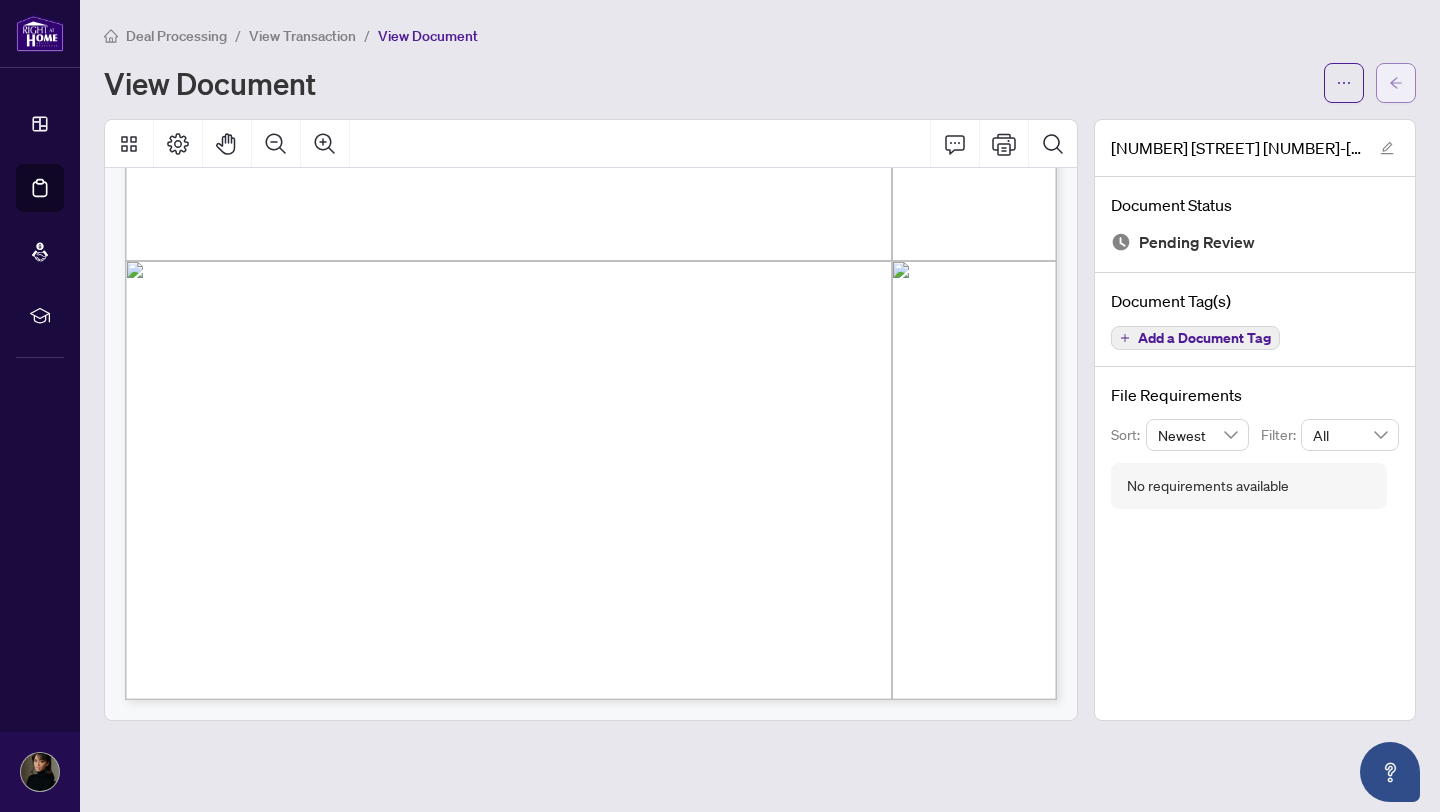 click at bounding box center (1396, 83) 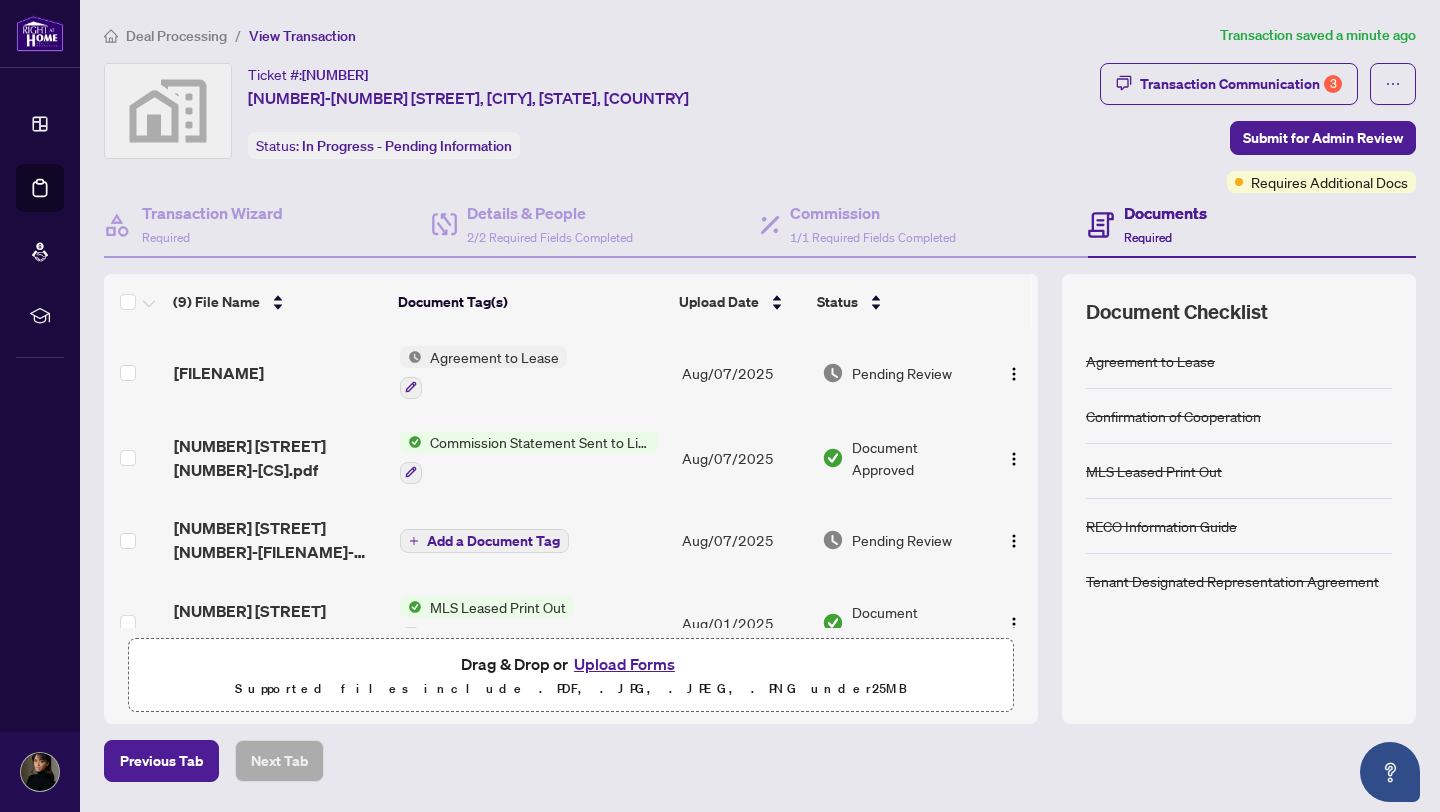 click on "Upload Forms" at bounding box center (624, 664) 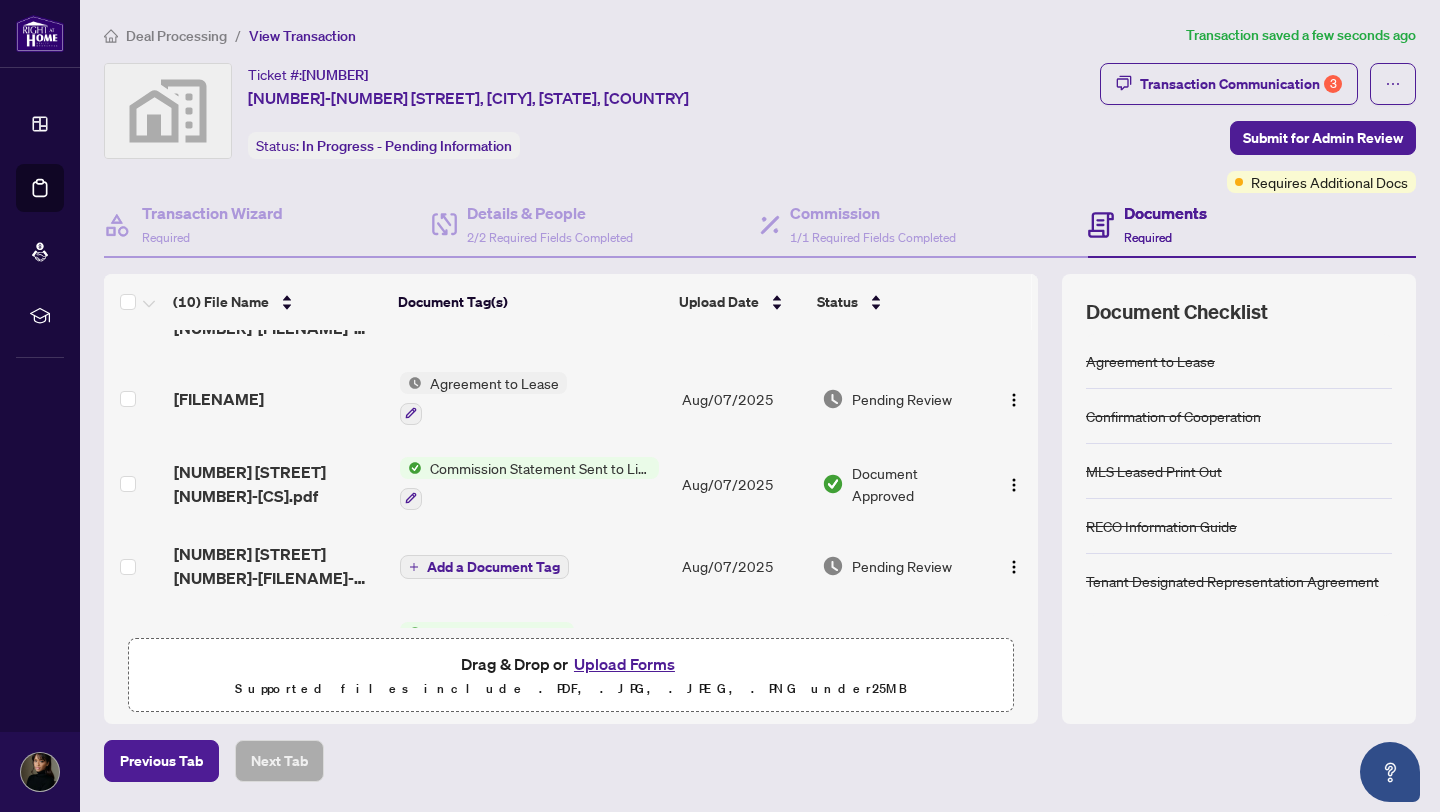 scroll, scrollTop: 68, scrollLeft: 0, axis: vertical 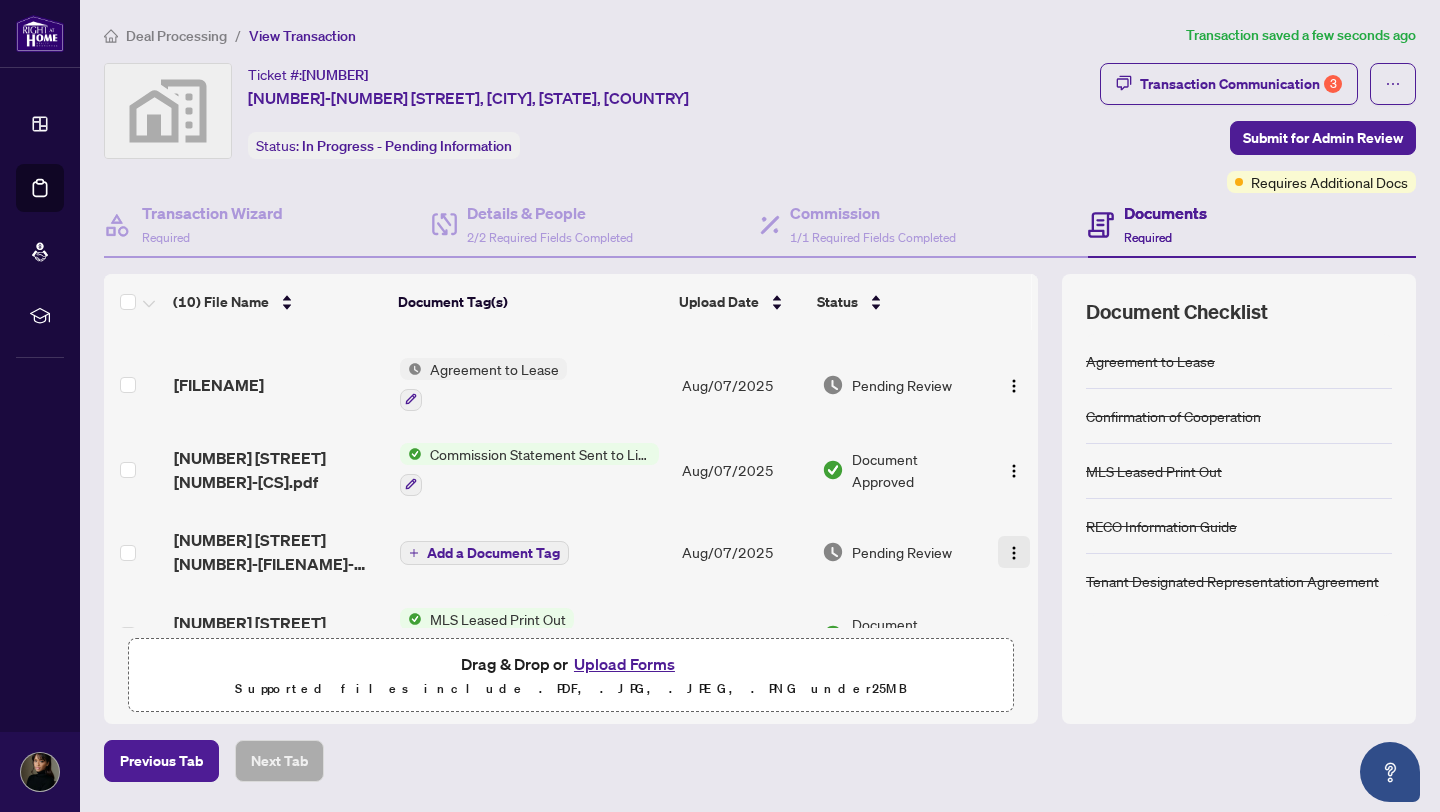 click at bounding box center (1014, 553) 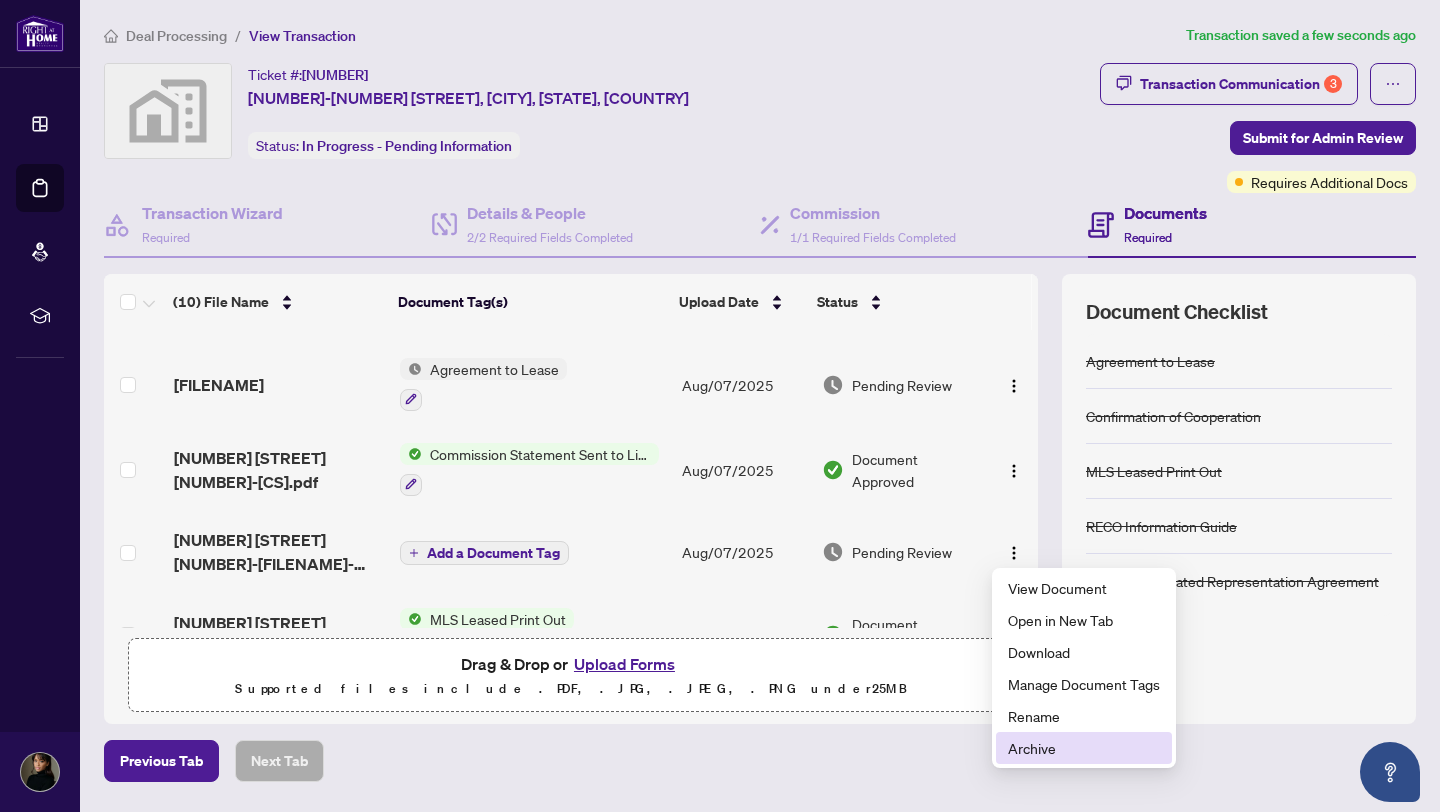 click on "Archive" at bounding box center [1084, 748] 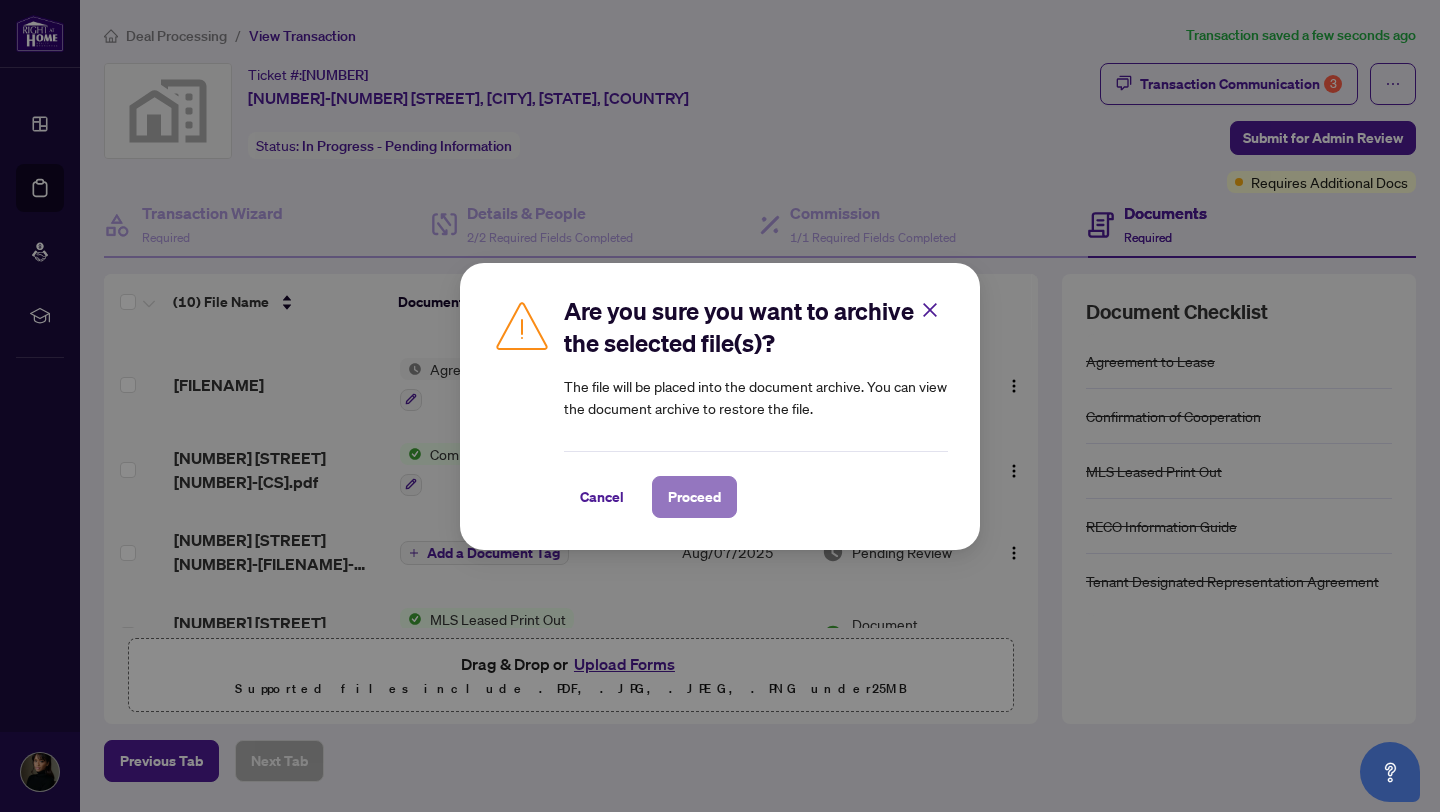 click on "Proceed" at bounding box center (694, 497) 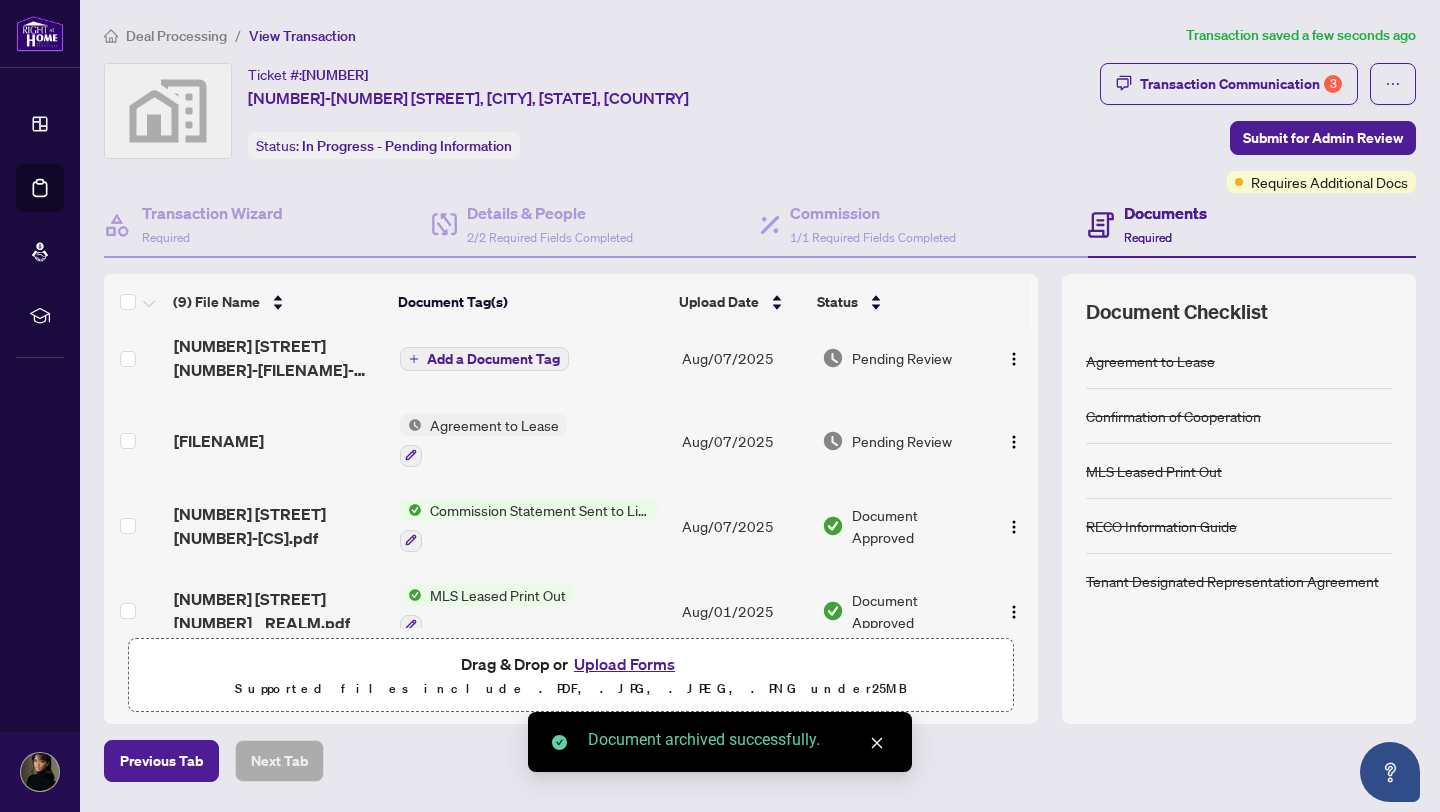 scroll, scrollTop: 0, scrollLeft: 0, axis: both 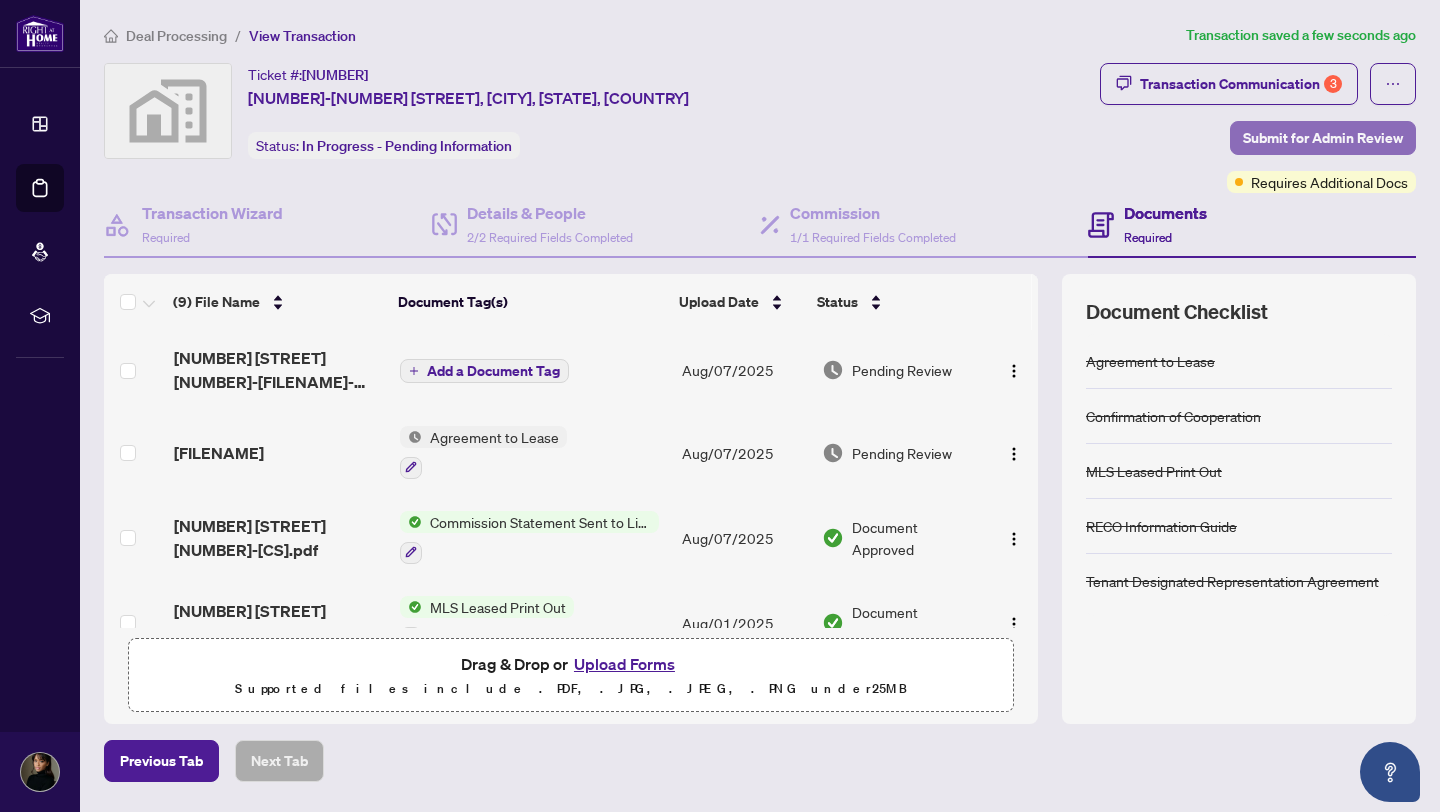 click on "Submit for Admin Review" at bounding box center [1323, 138] 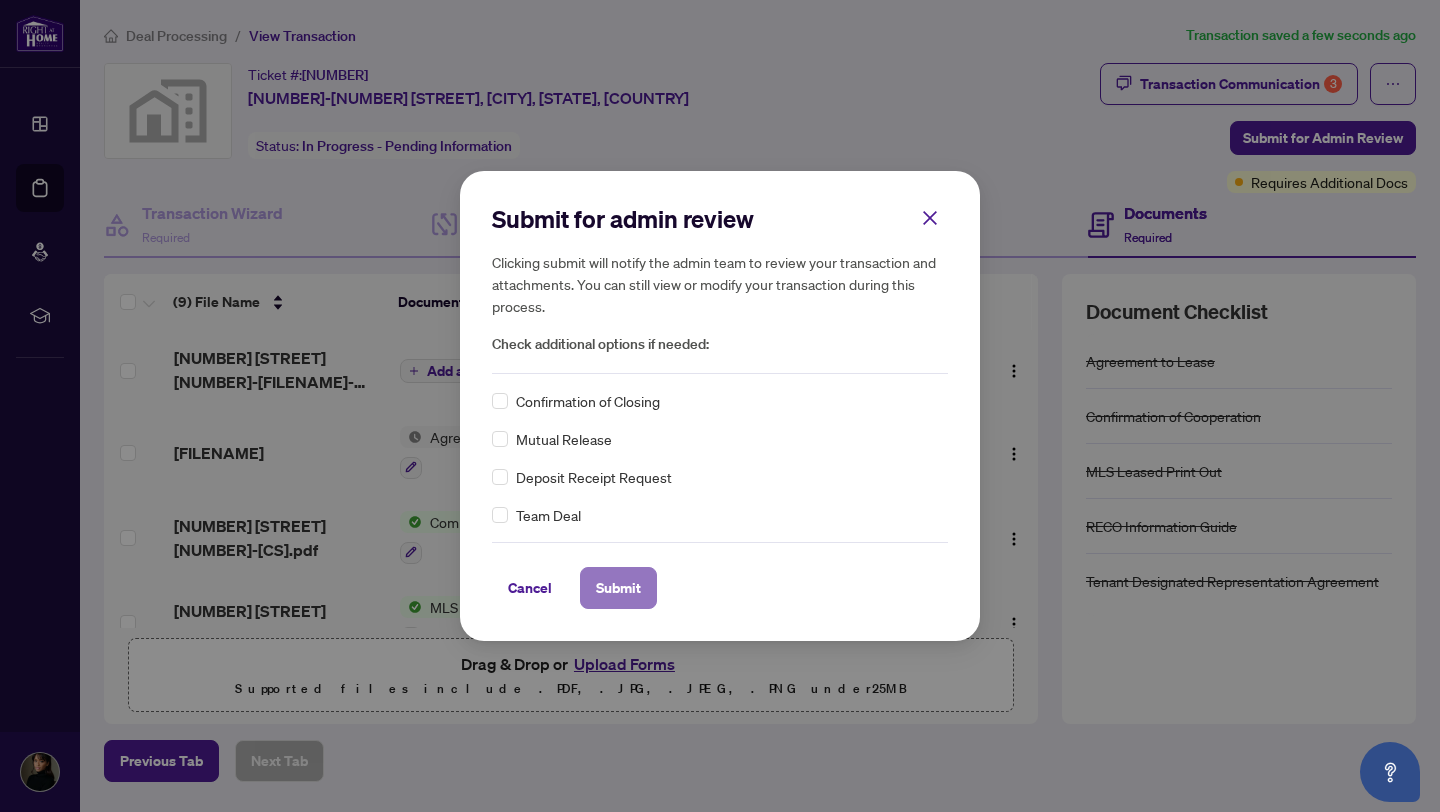 click on "Submit" at bounding box center (618, 588) 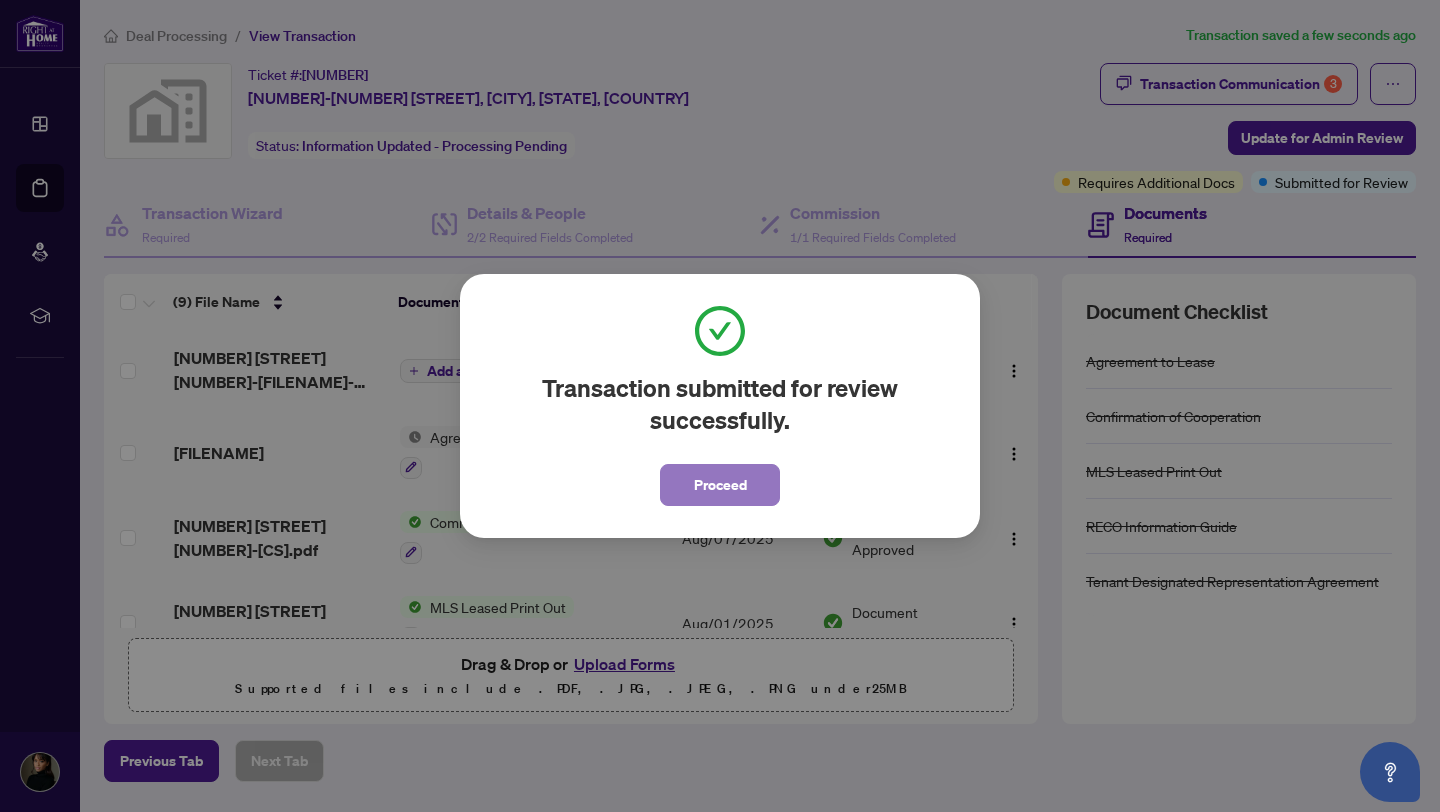 click on "Proceed" at bounding box center (720, 485) 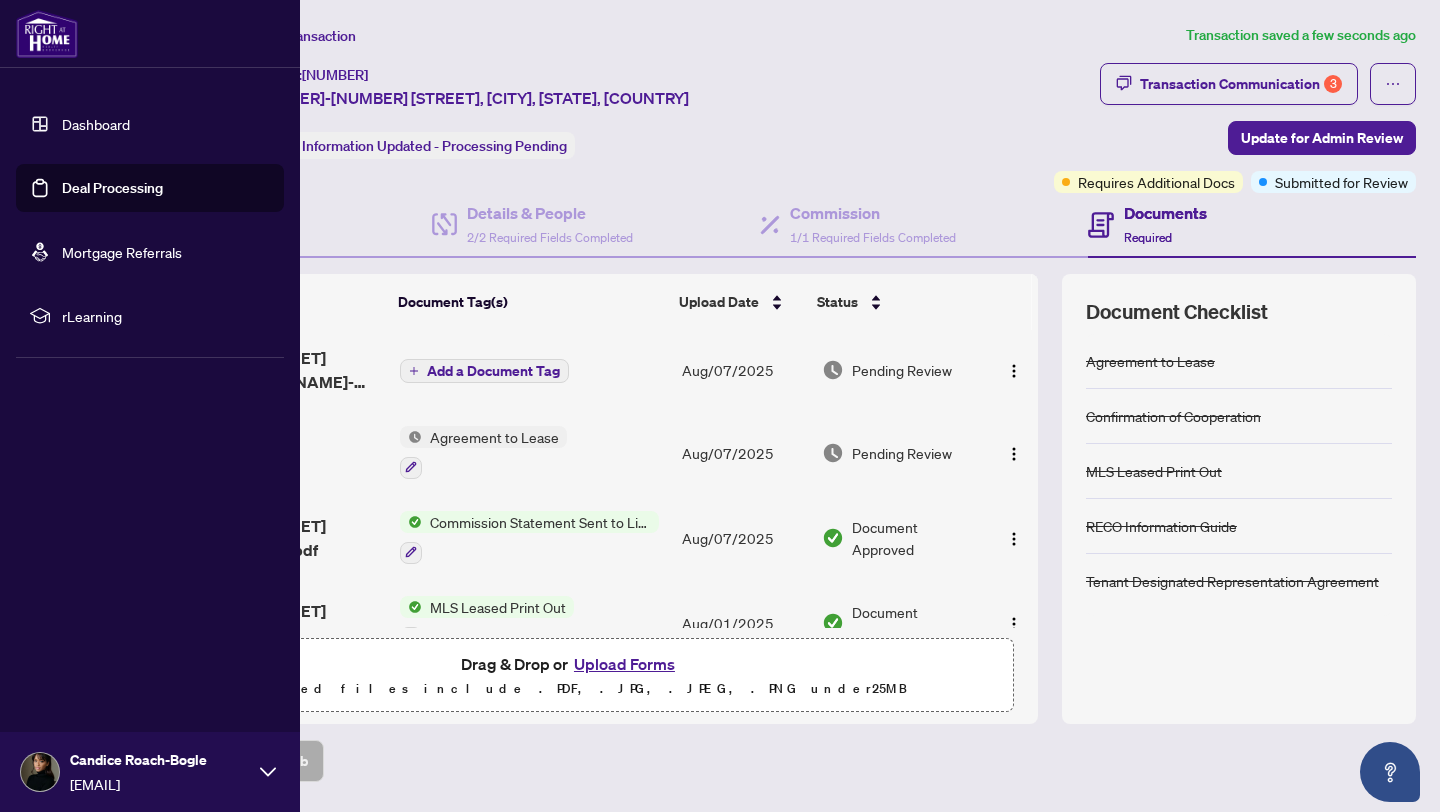 click on "Dashboard" at bounding box center (96, 124) 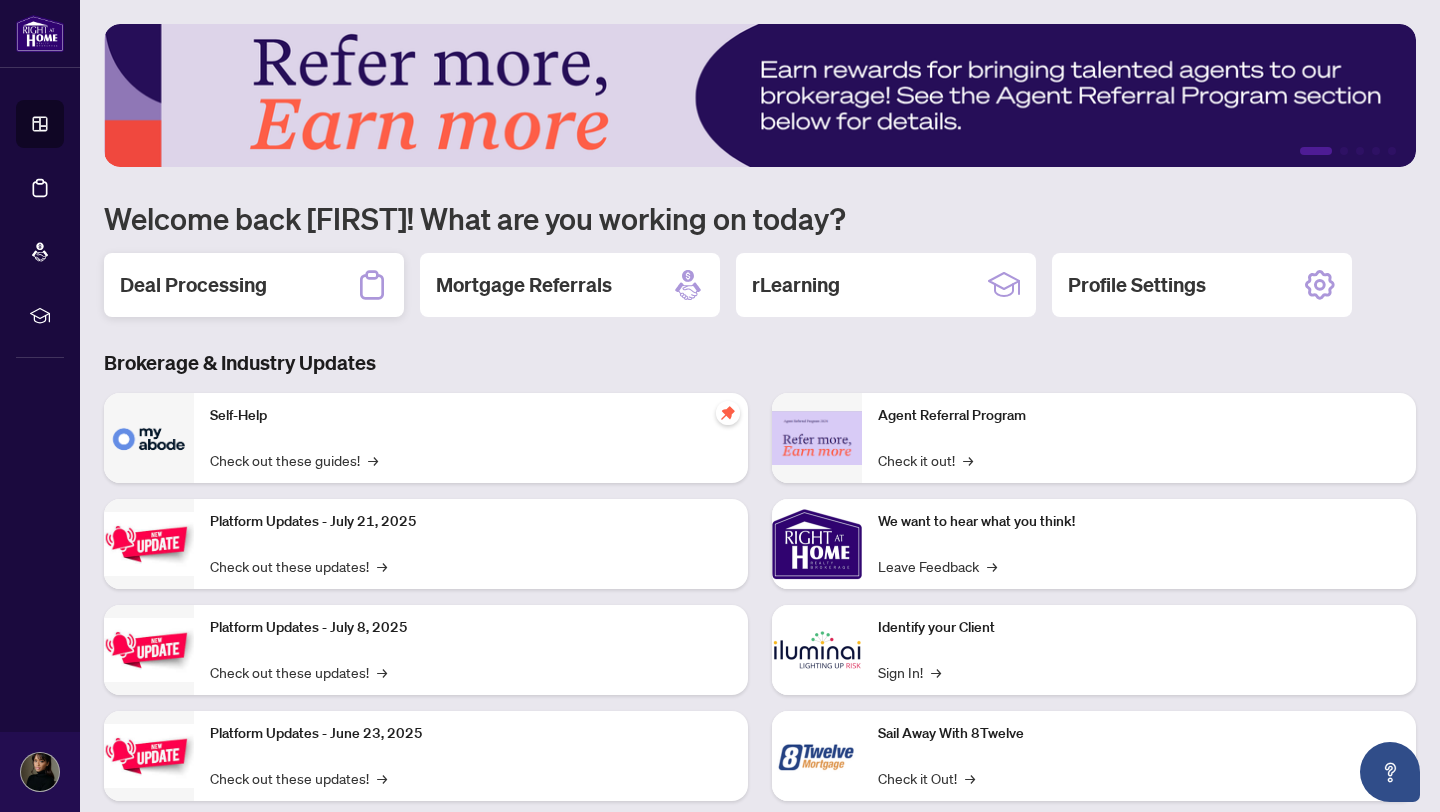 click on "Deal Processing" at bounding box center [254, 285] 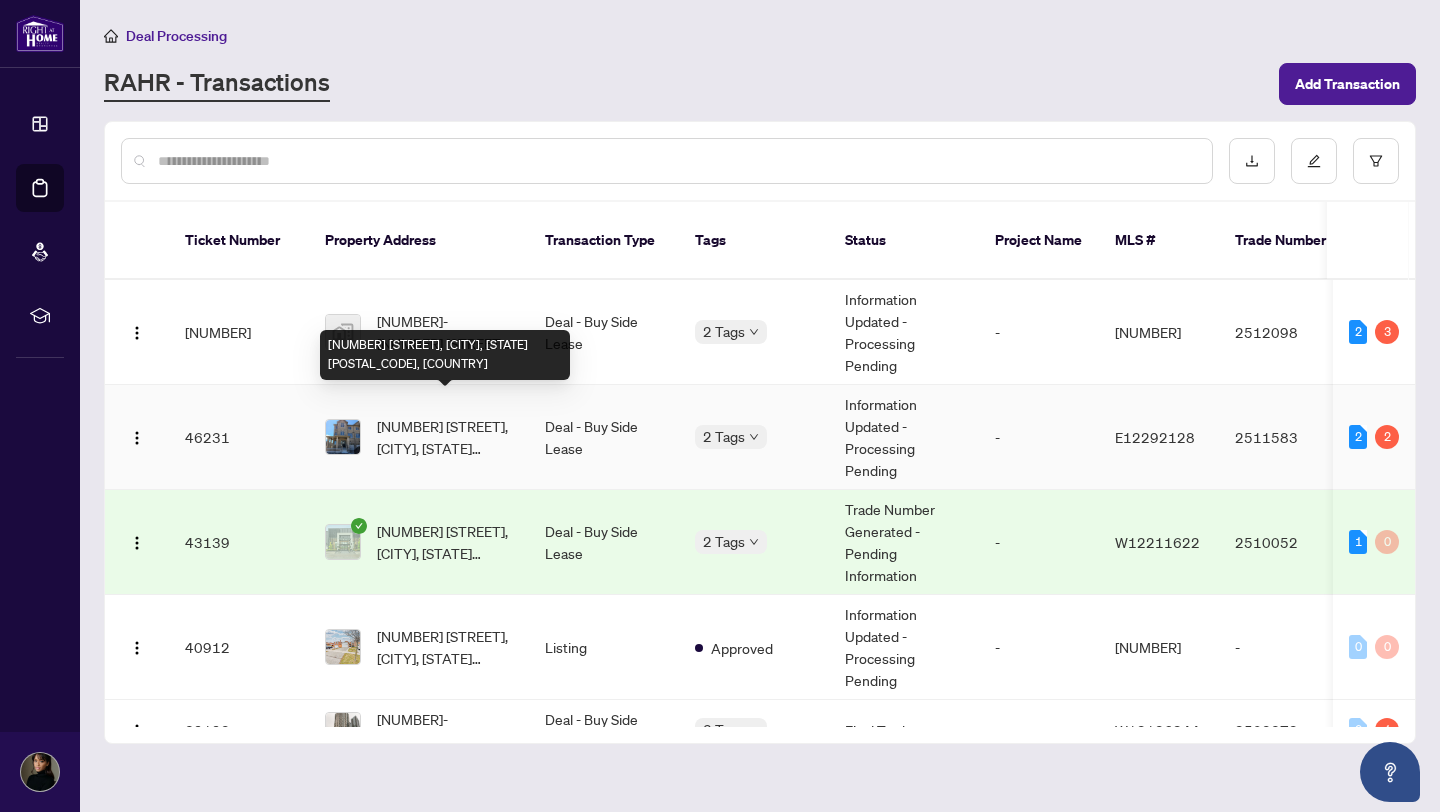 click on "[NUMBER] [STREET], [CITY], [STATE] [POSTAL_CODE], [COUNTRY]" at bounding box center (445, 437) 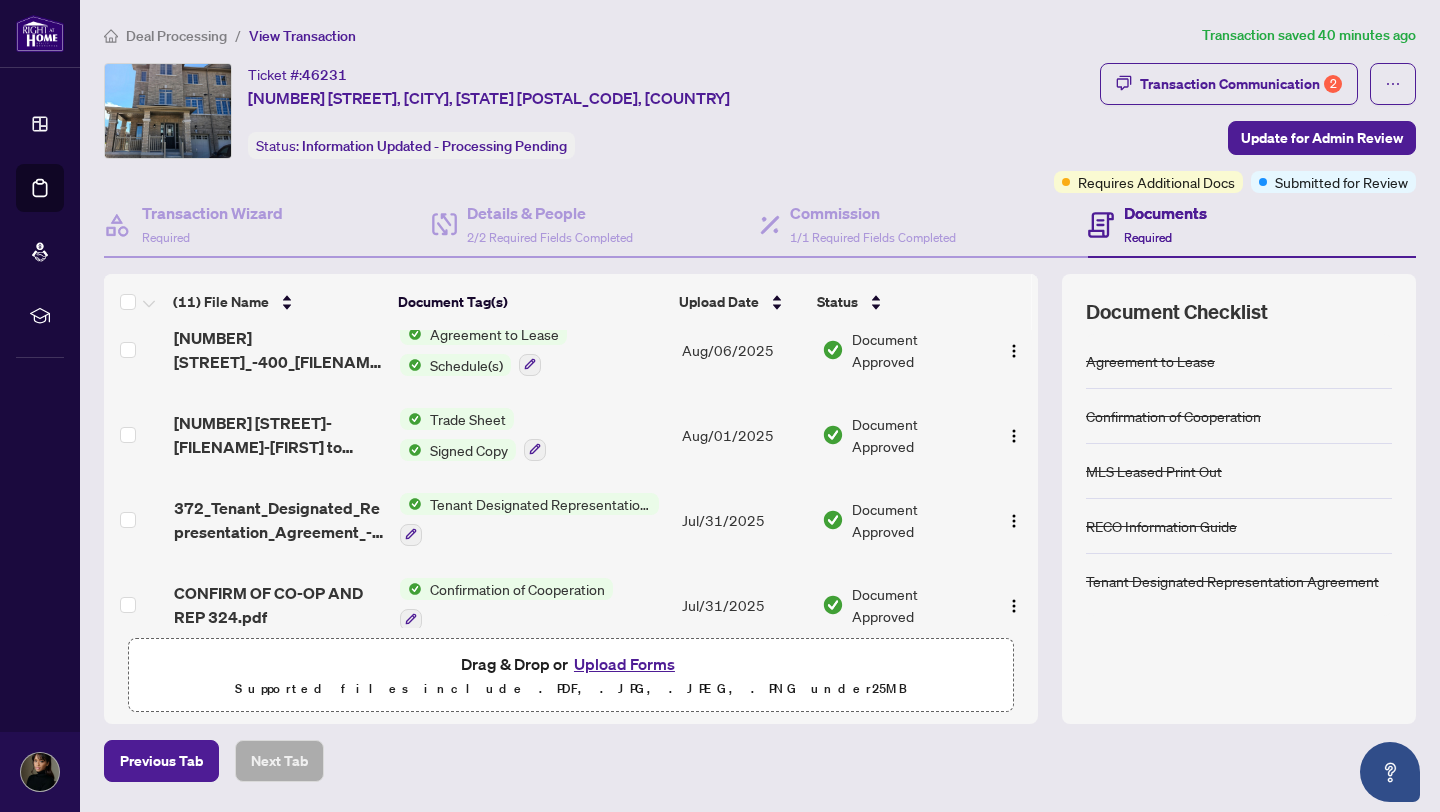 scroll, scrollTop: 0, scrollLeft: 0, axis: both 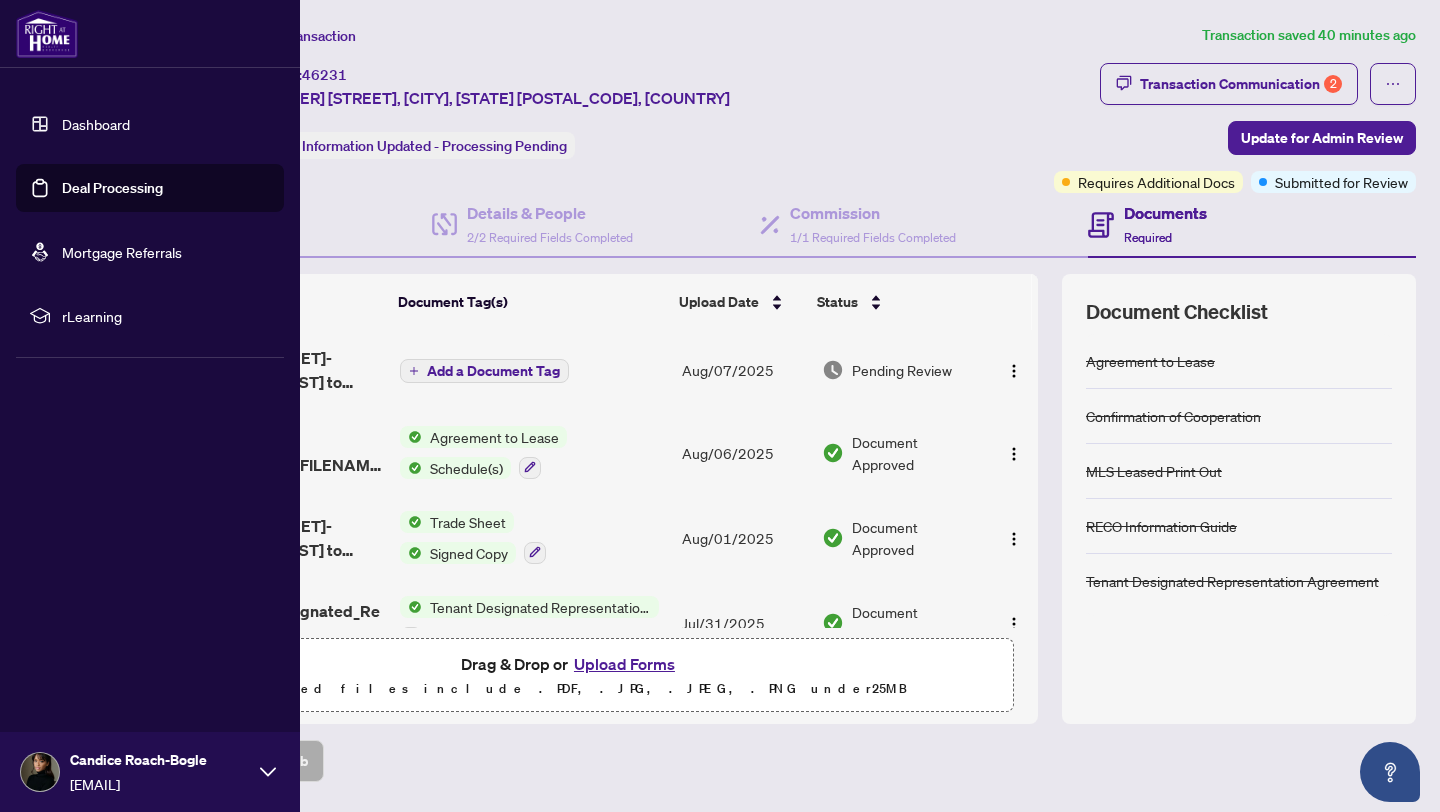 click on "Dashboard" at bounding box center (96, 124) 